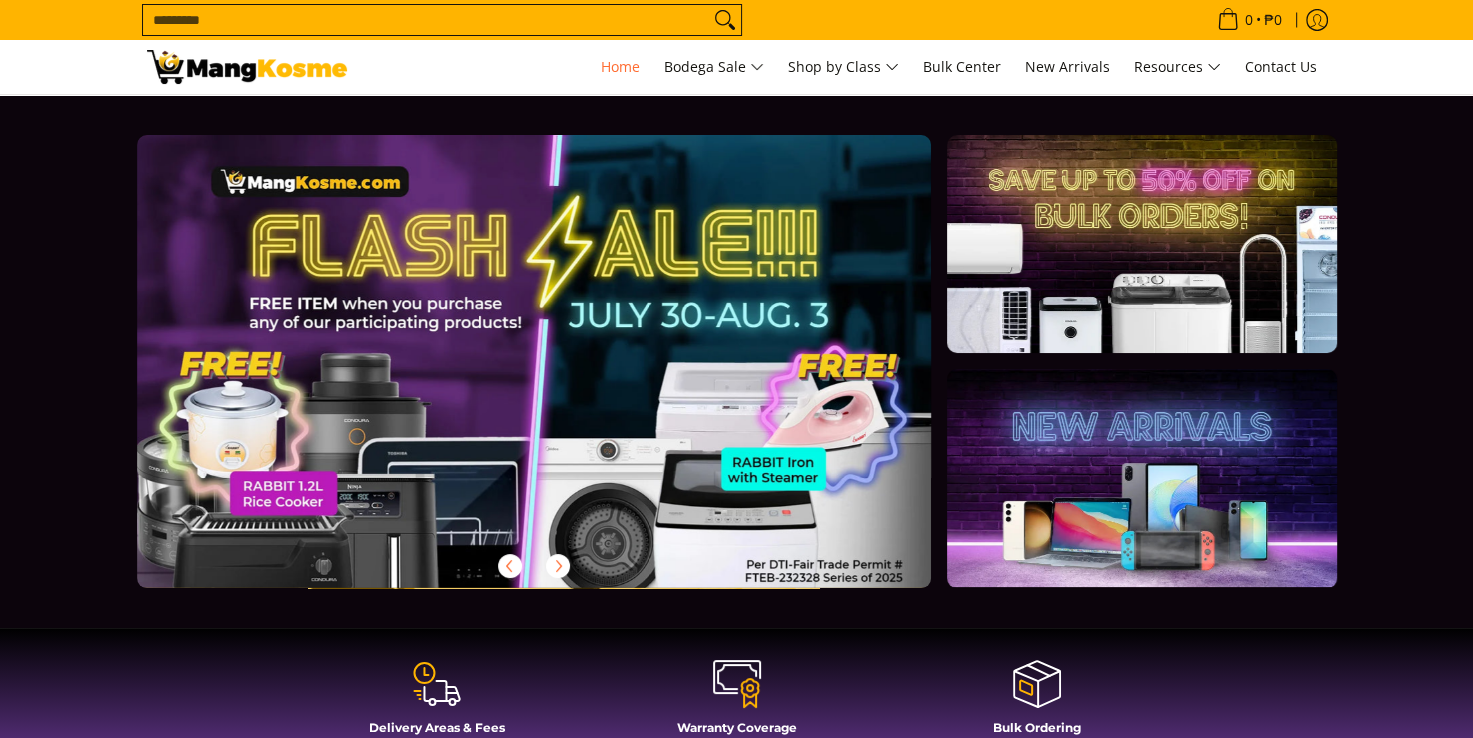 scroll, scrollTop: 198, scrollLeft: 0, axis: vertical 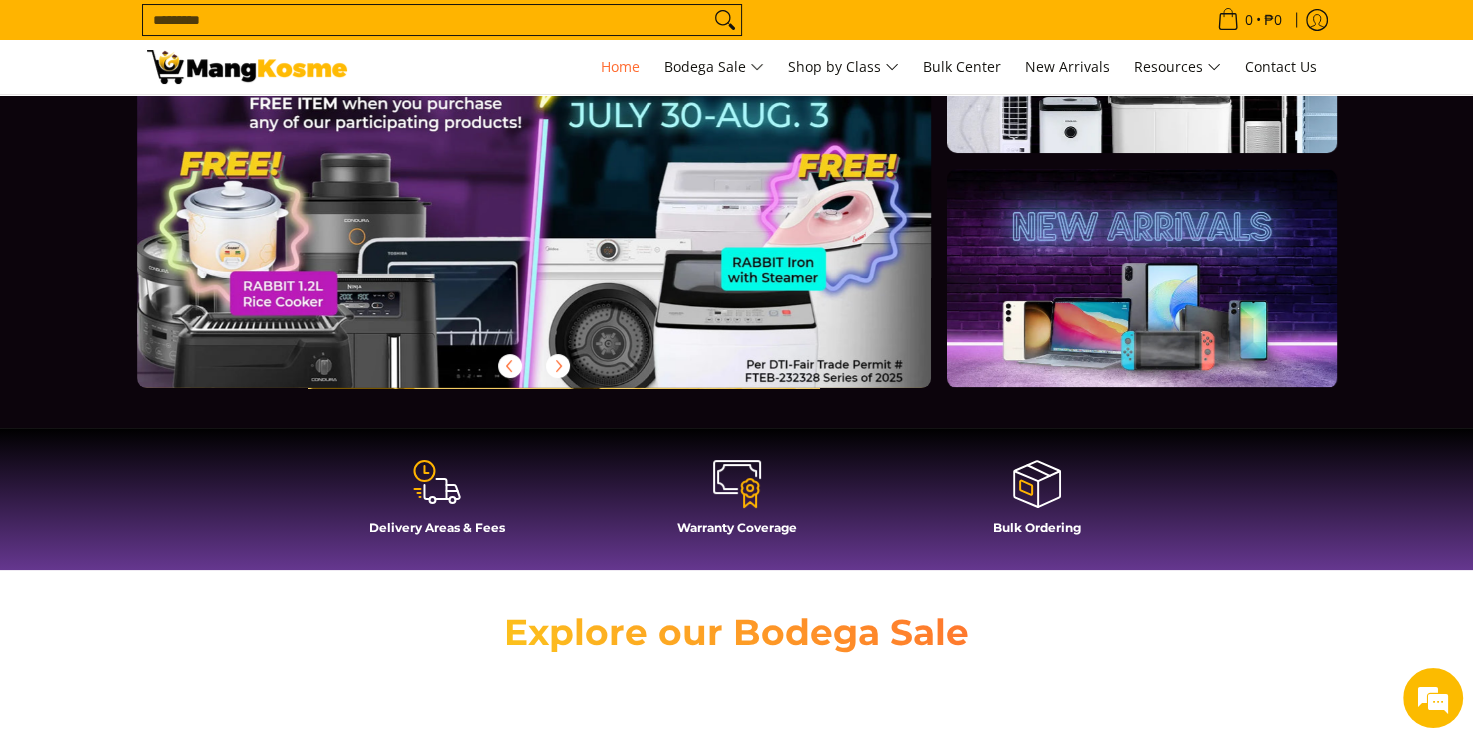 click 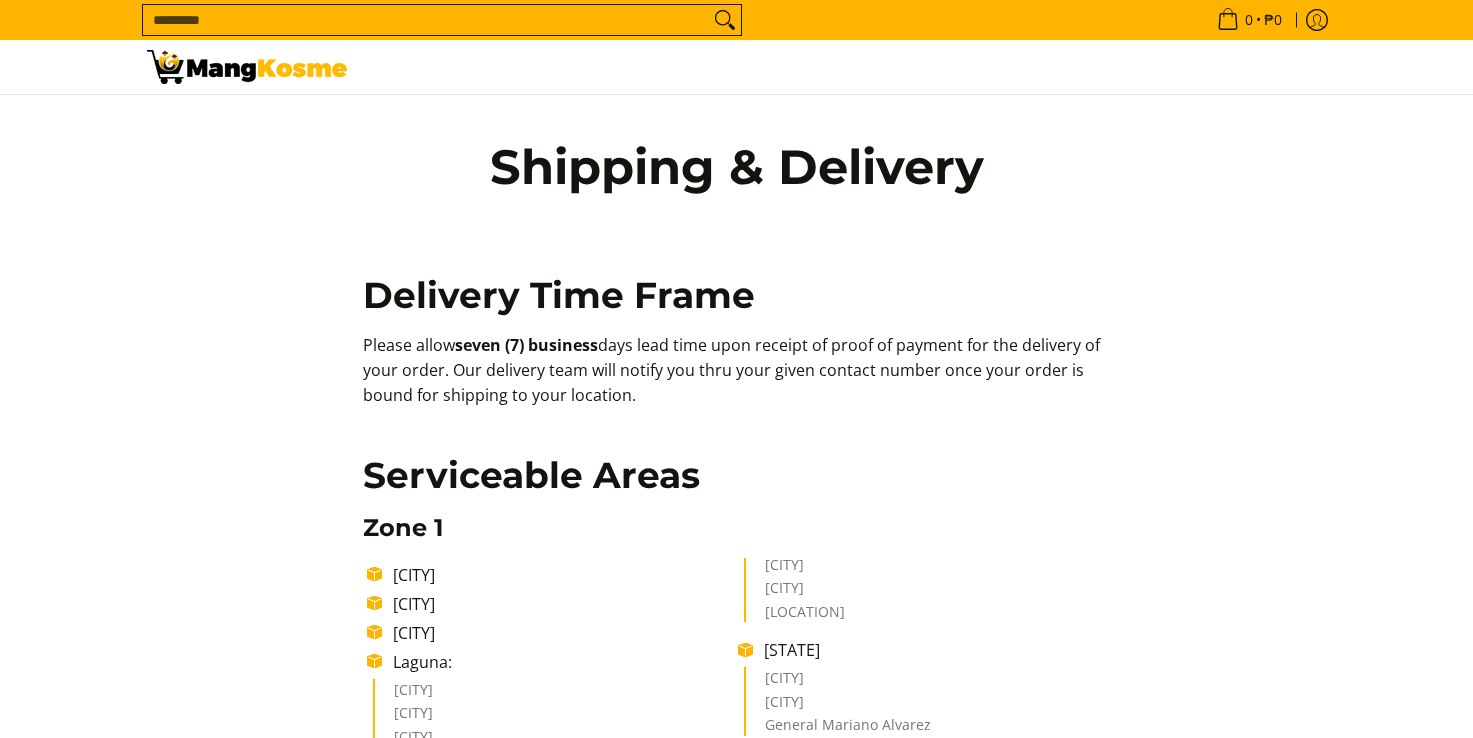 scroll, scrollTop: 0, scrollLeft: 0, axis: both 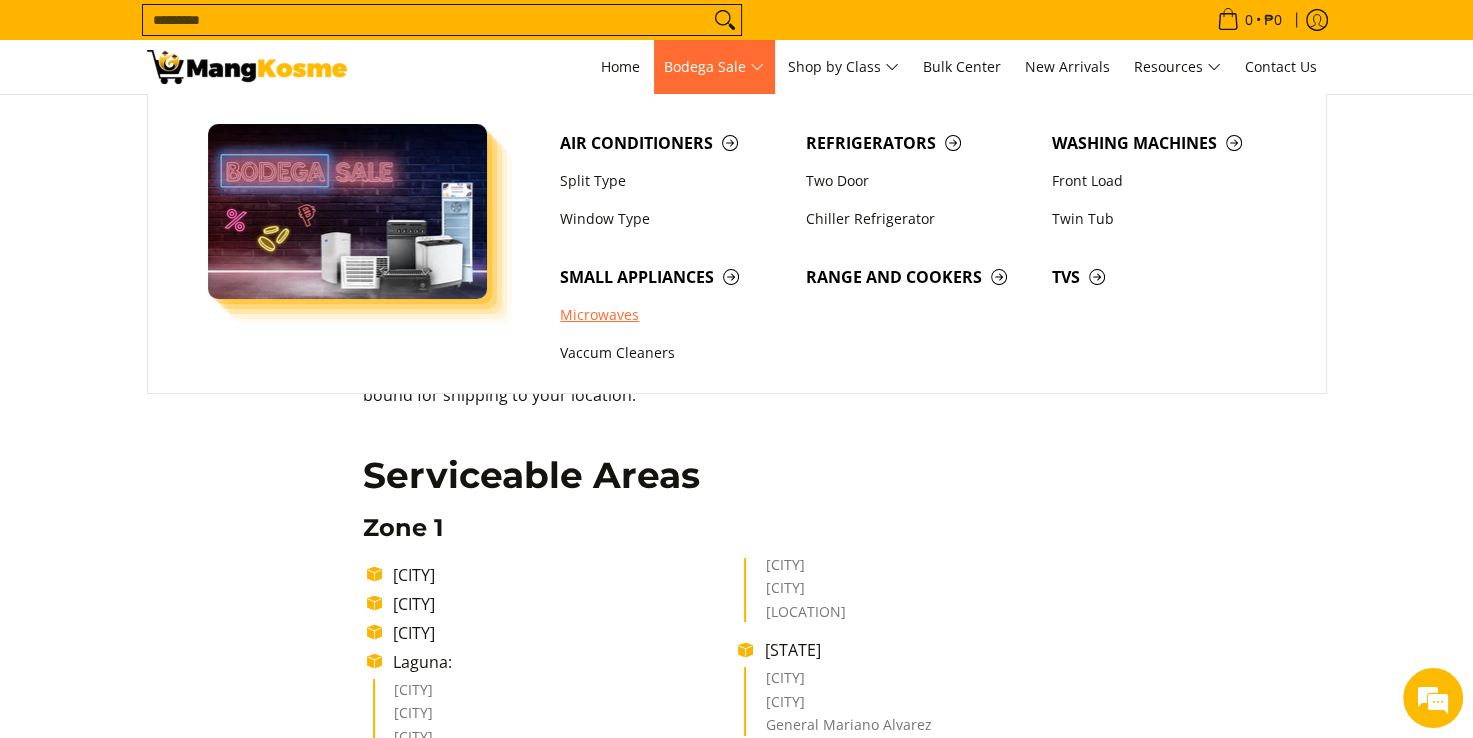 click on "Microwaves" at bounding box center [673, 315] 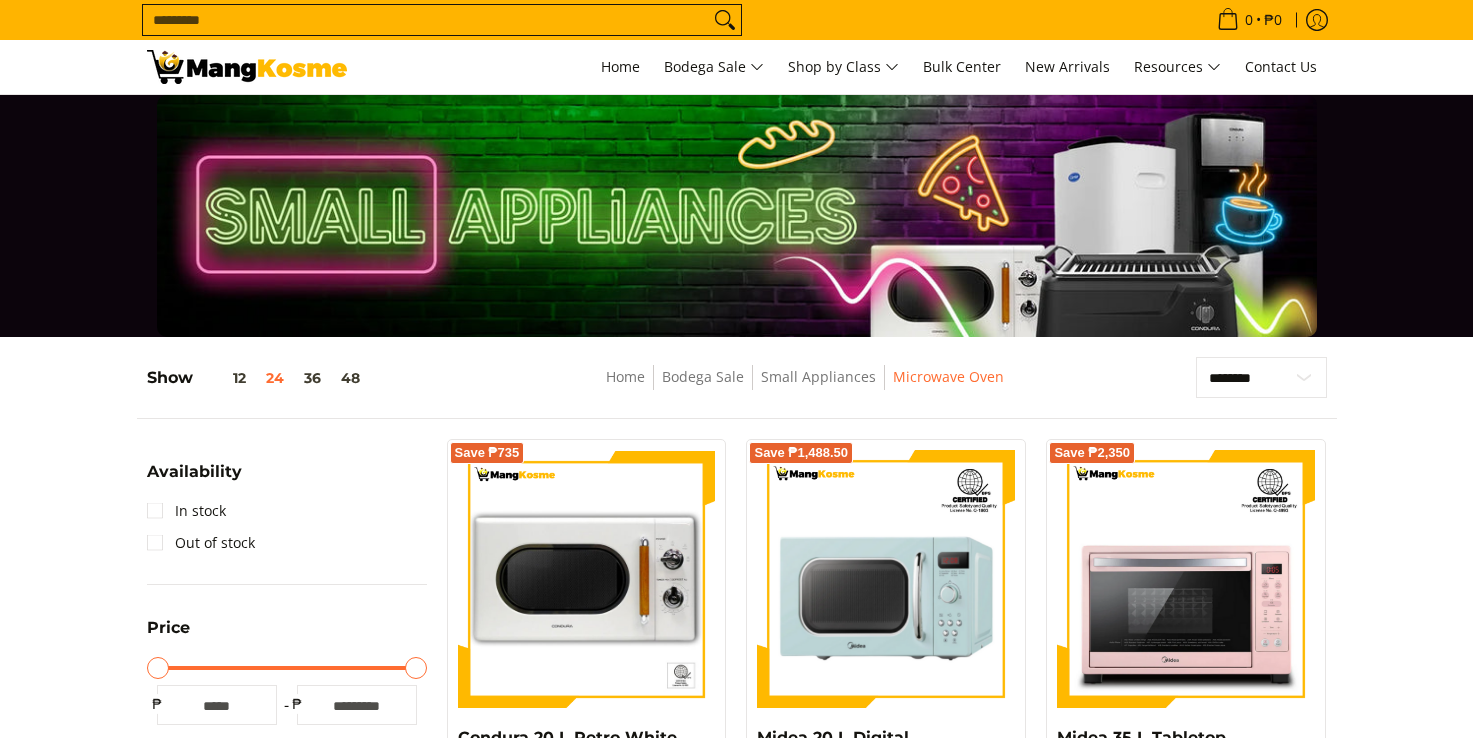 scroll, scrollTop: 400, scrollLeft: 0, axis: vertical 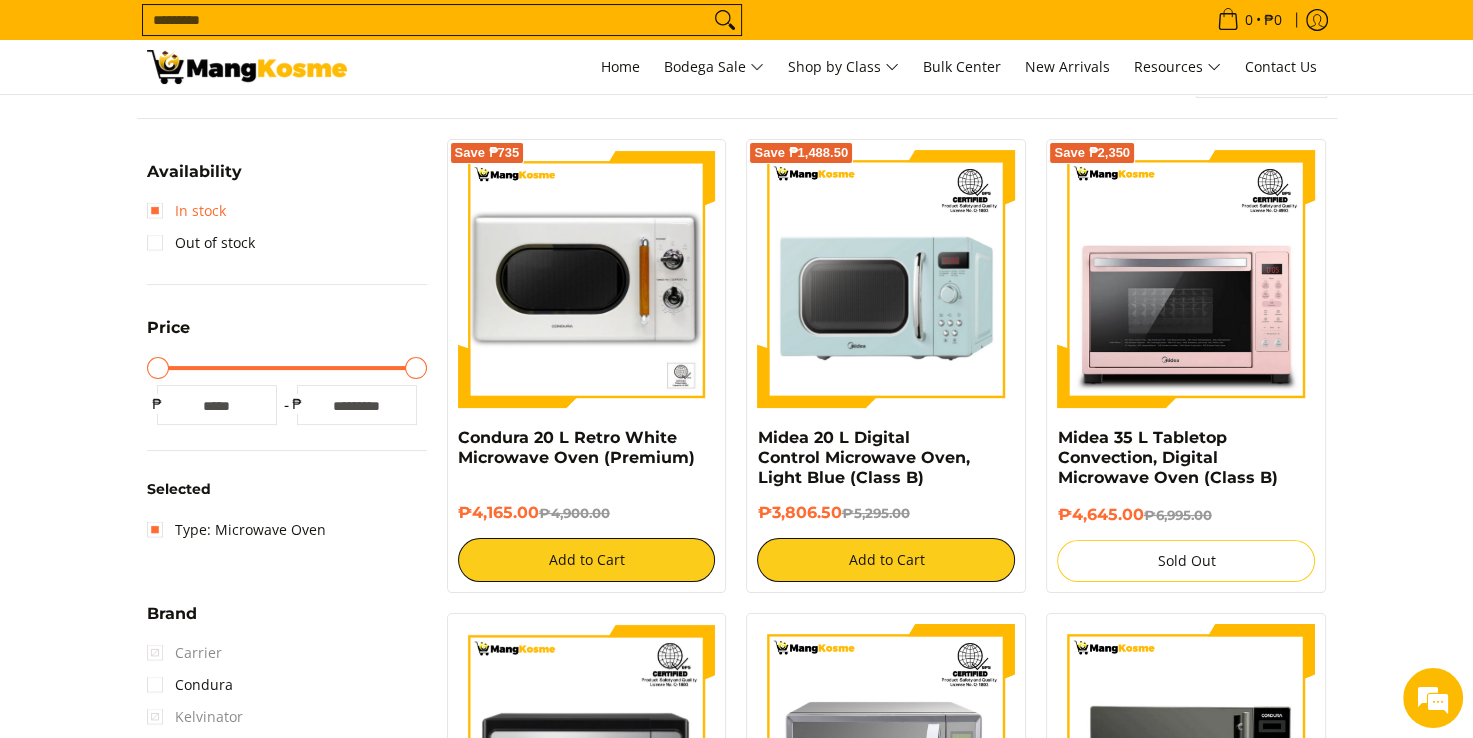 click on "In stock" at bounding box center (186, 211) 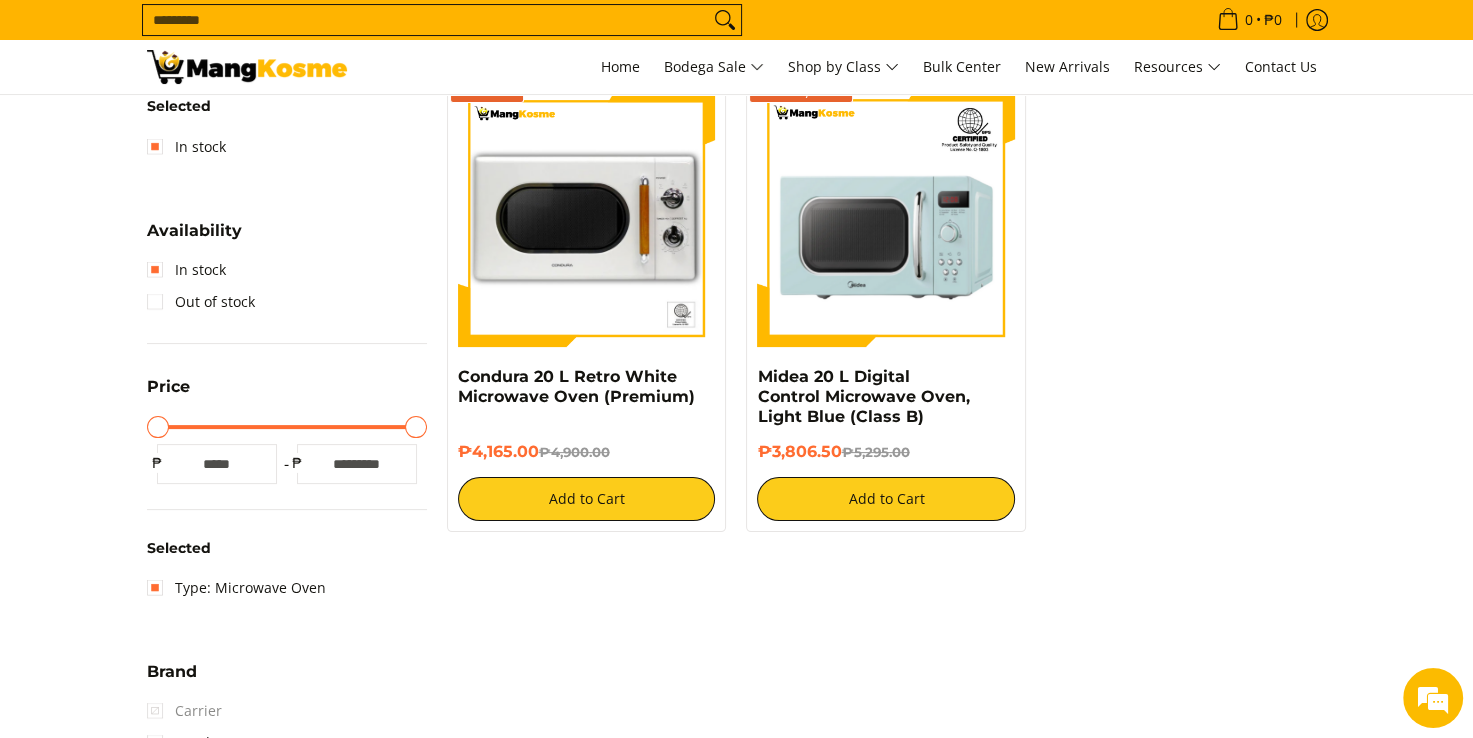 scroll, scrollTop: 261, scrollLeft: 0, axis: vertical 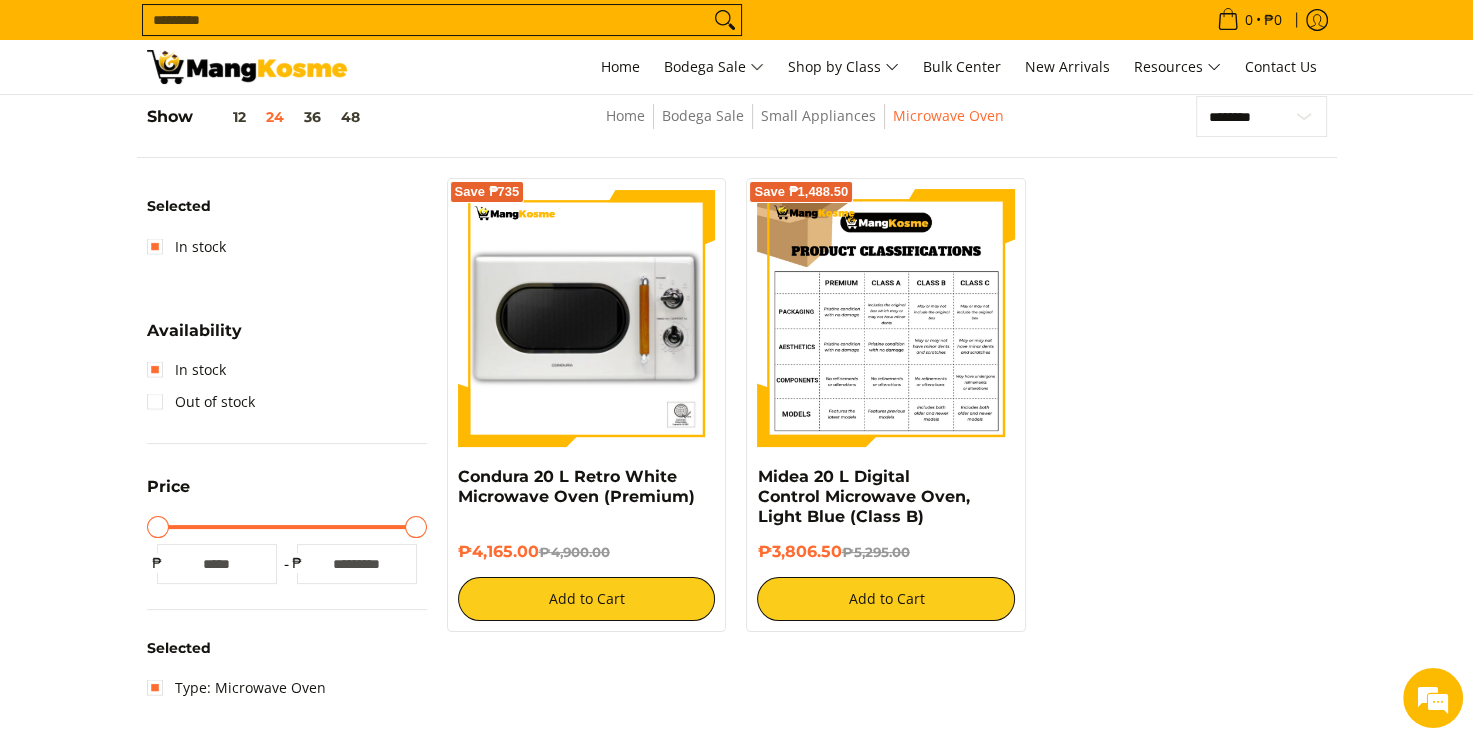 click at bounding box center (886, 318) 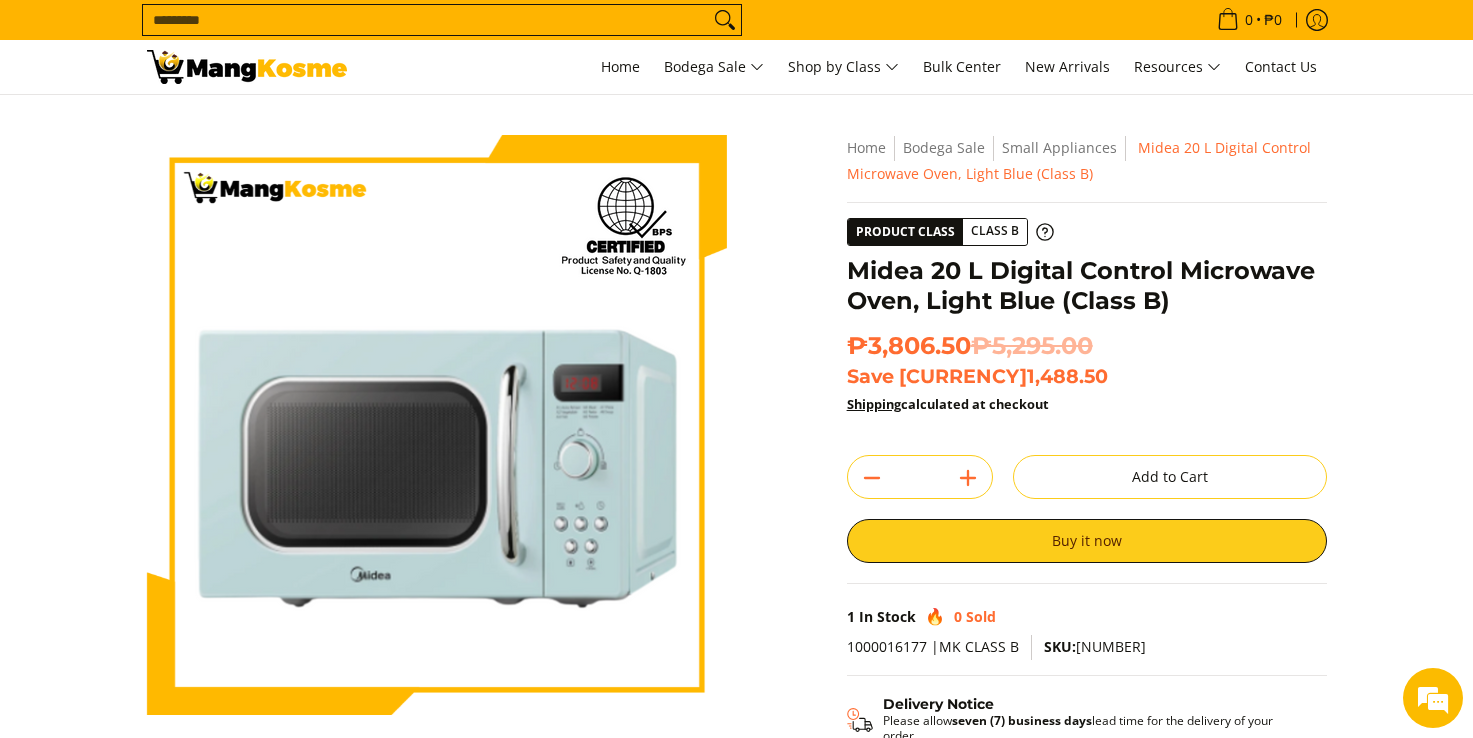 scroll, scrollTop: 0, scrollLeft: 0, axis: both 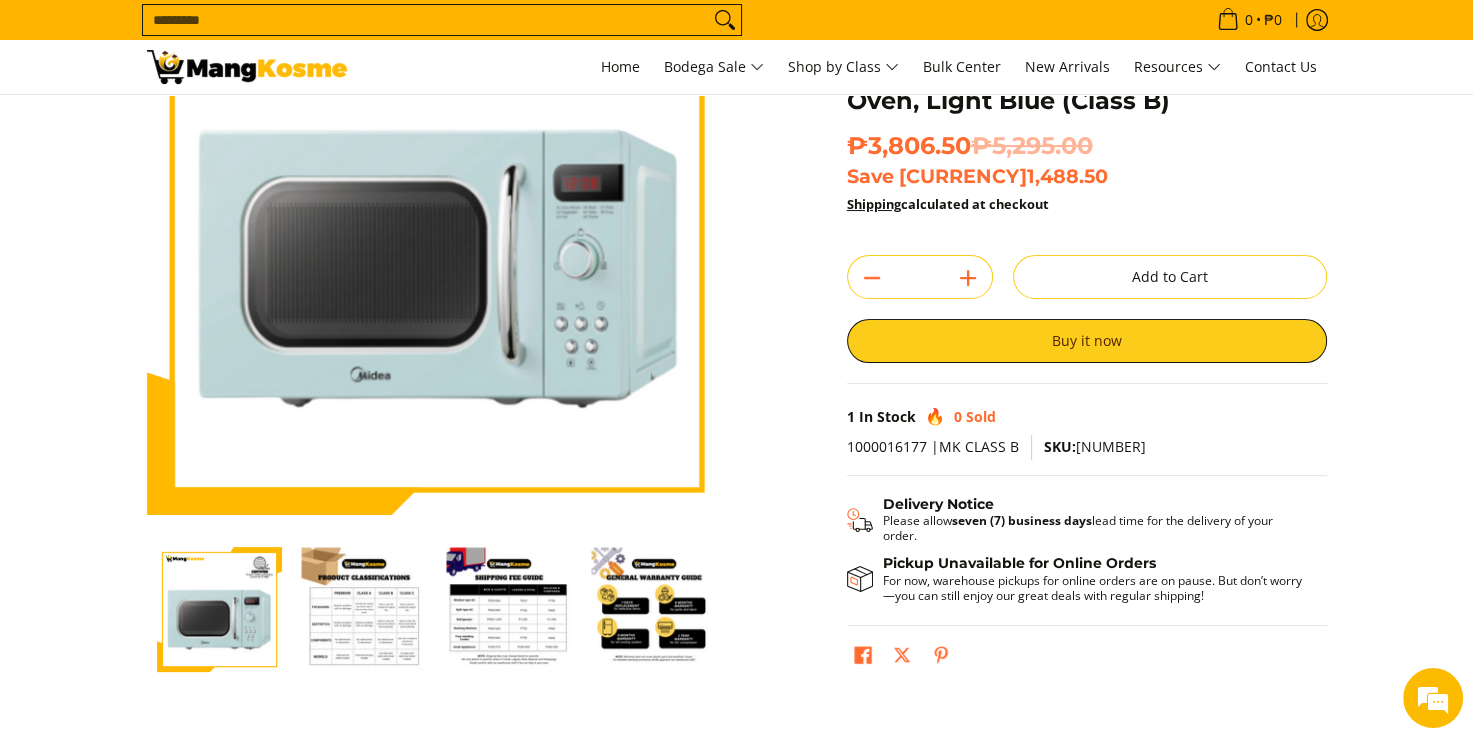 click at bounding box center [364, 609] 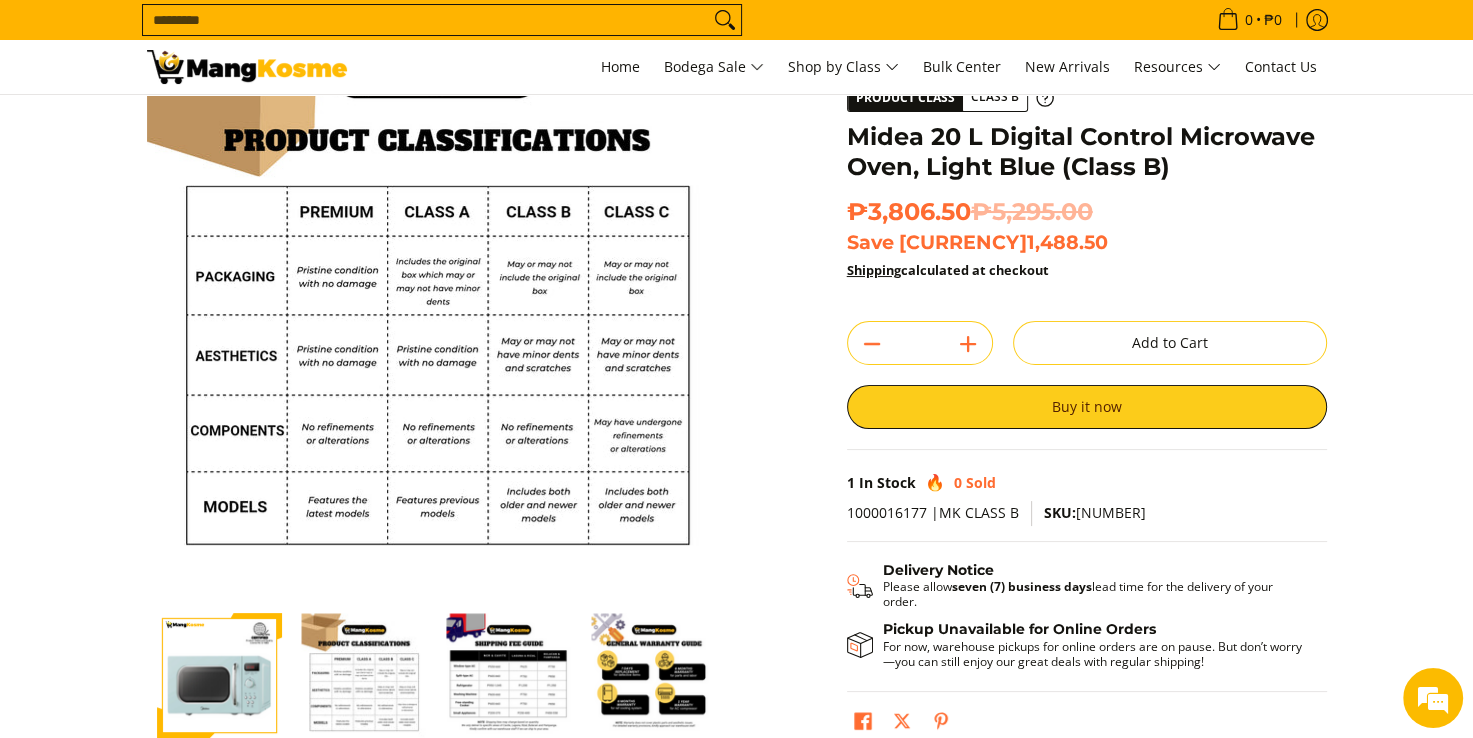 scroll, scrollTop: 0, scrollLeft: 0, axis: both 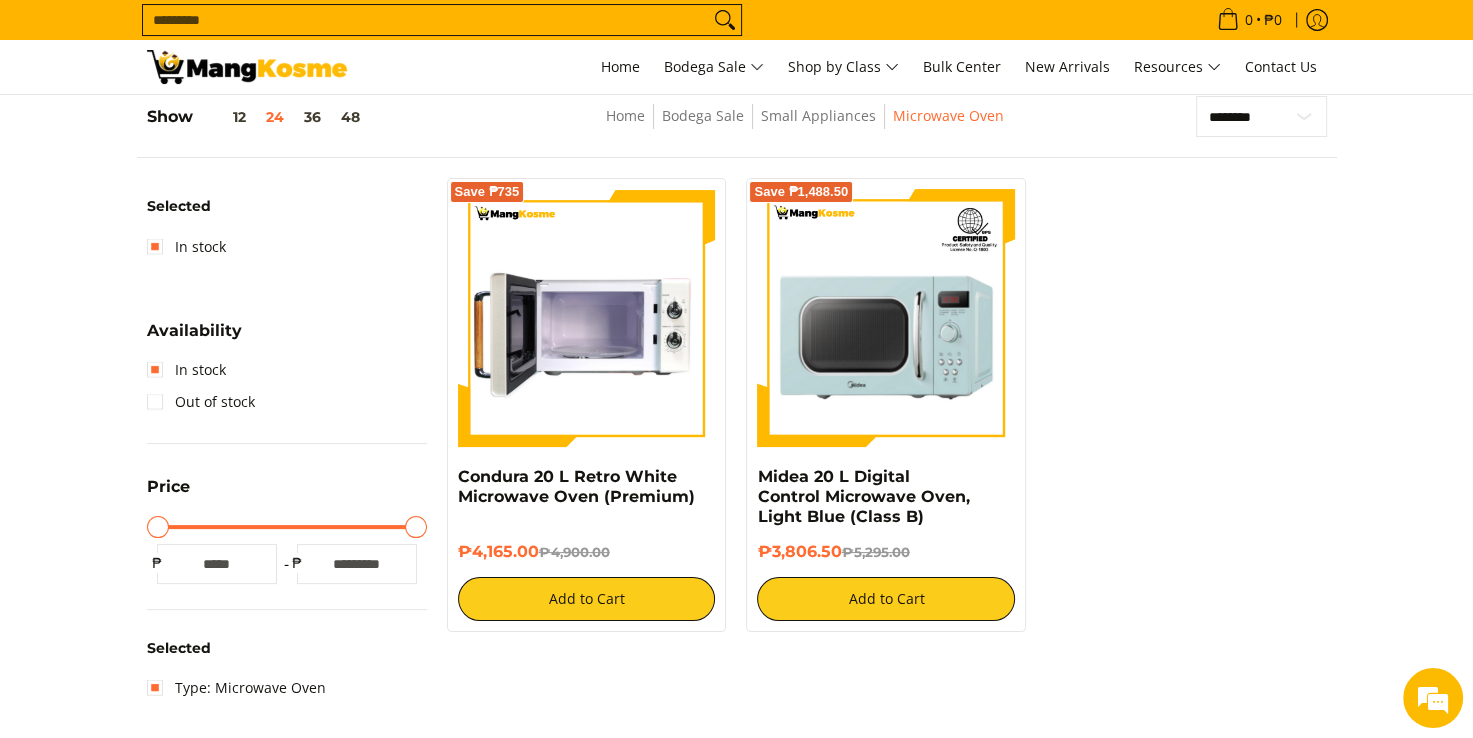 click at bounding box center (587, 318) 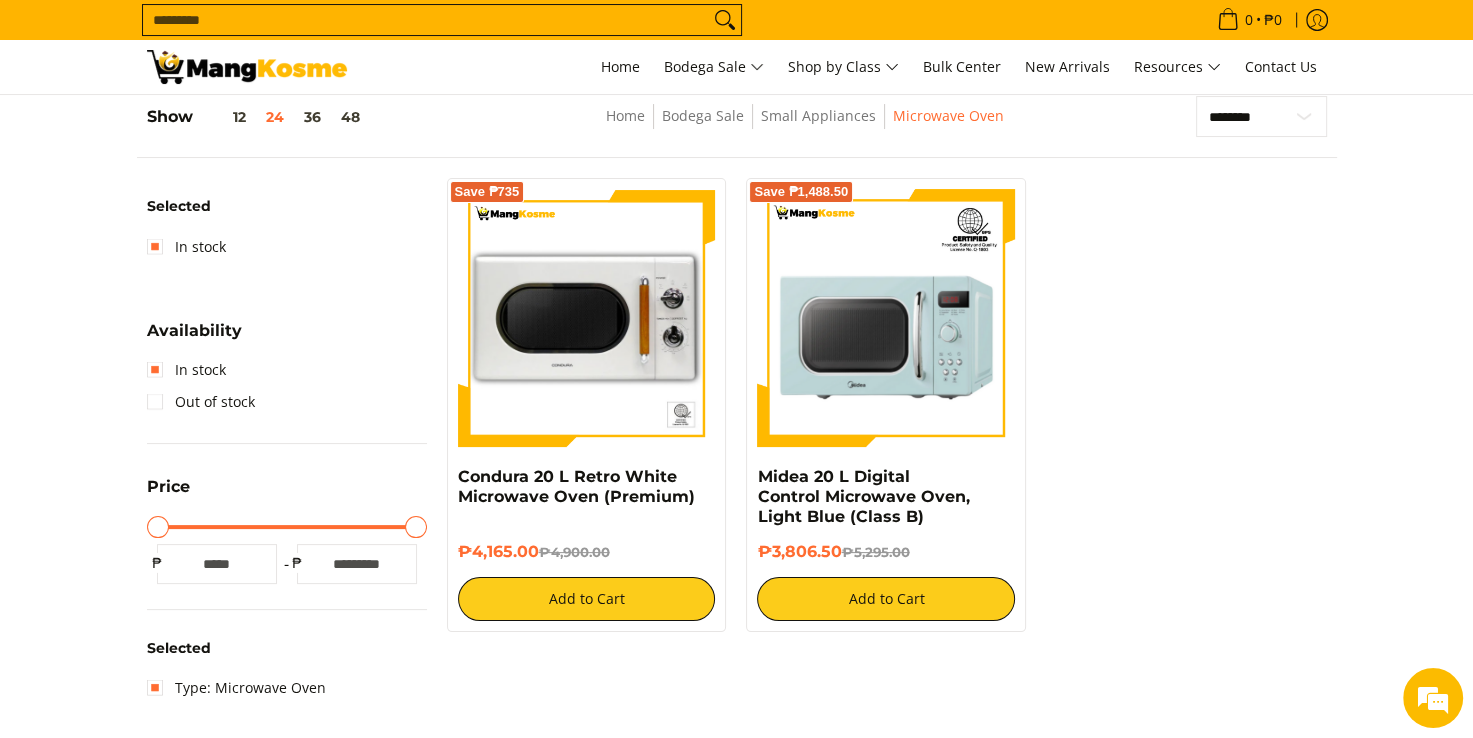 click on "Search..." at bounding box center (426, 20) 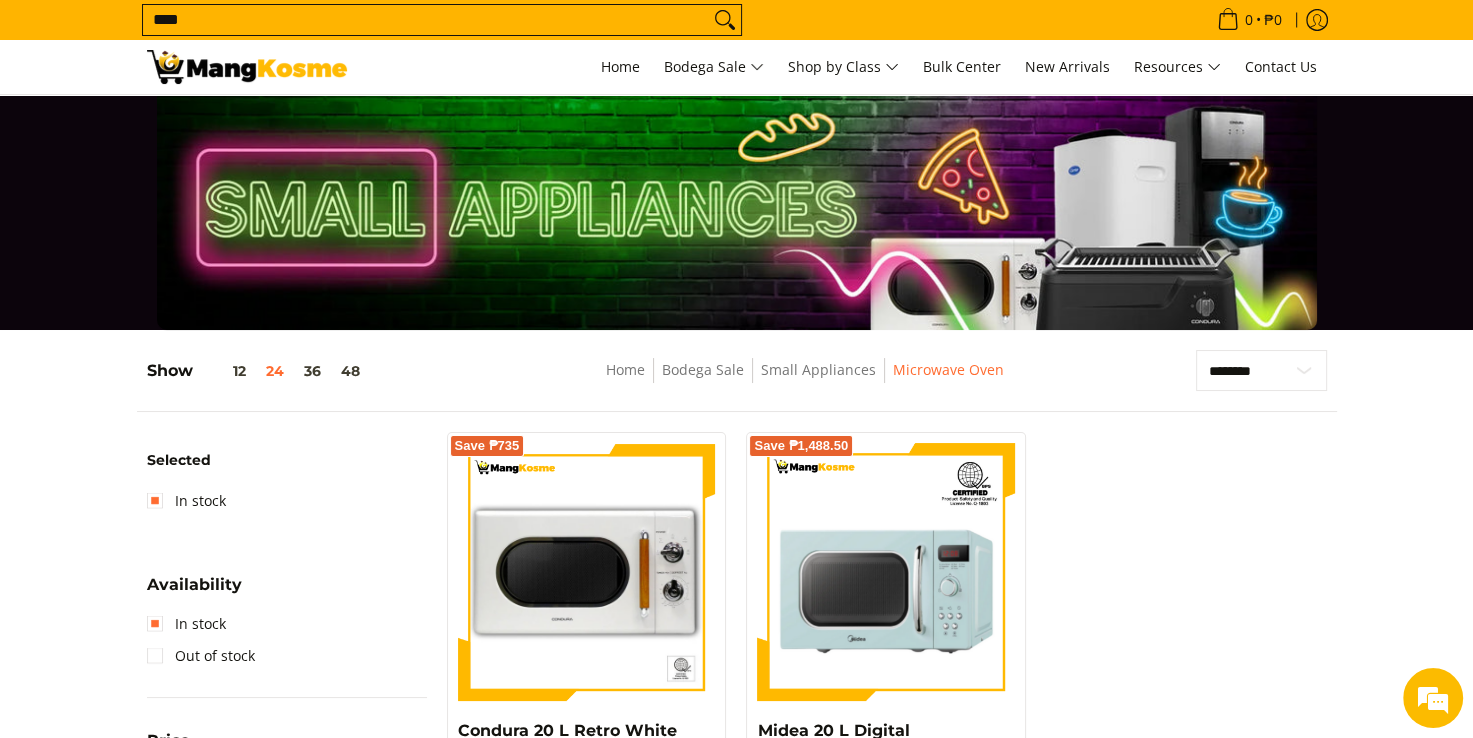 scroll, scrollTop: 0, scrollLeft: 0, axis: both 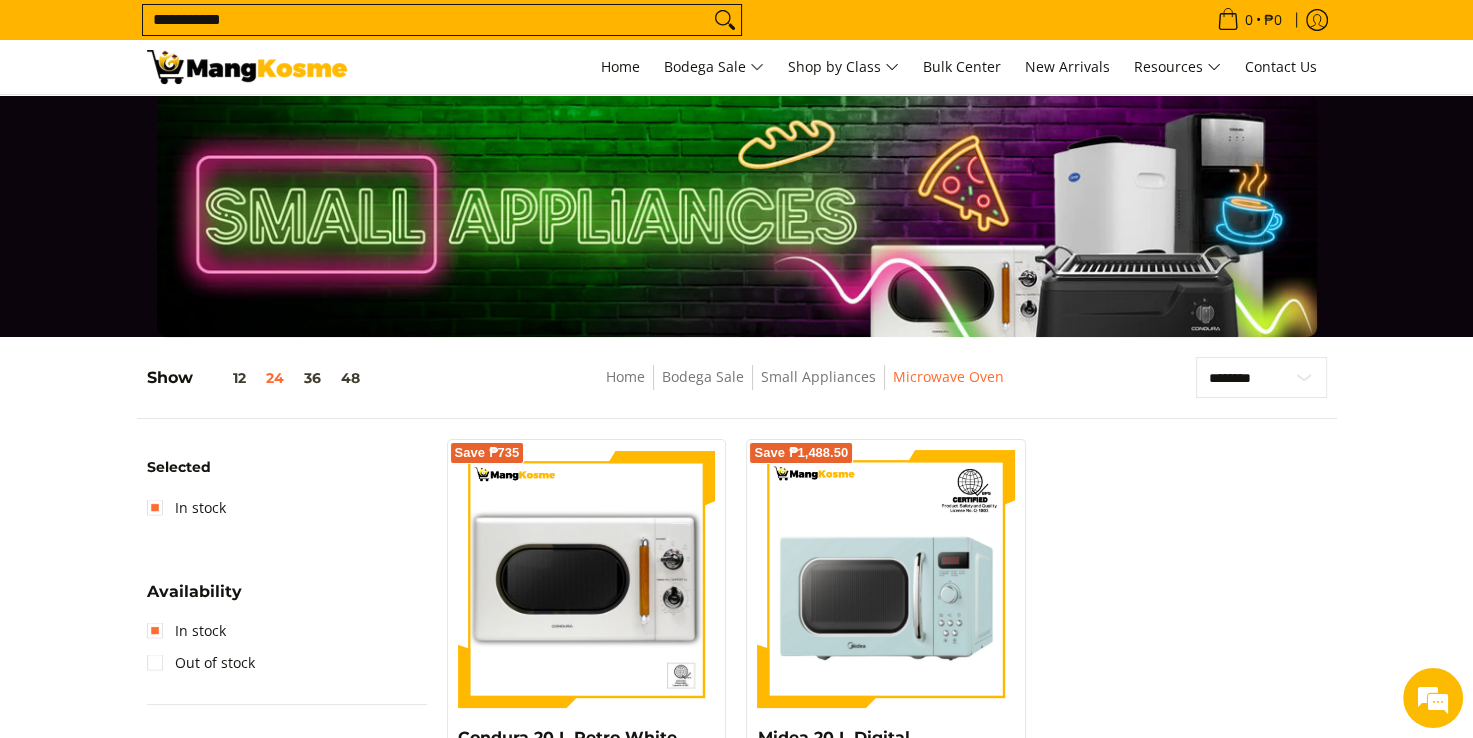 type on "**********" 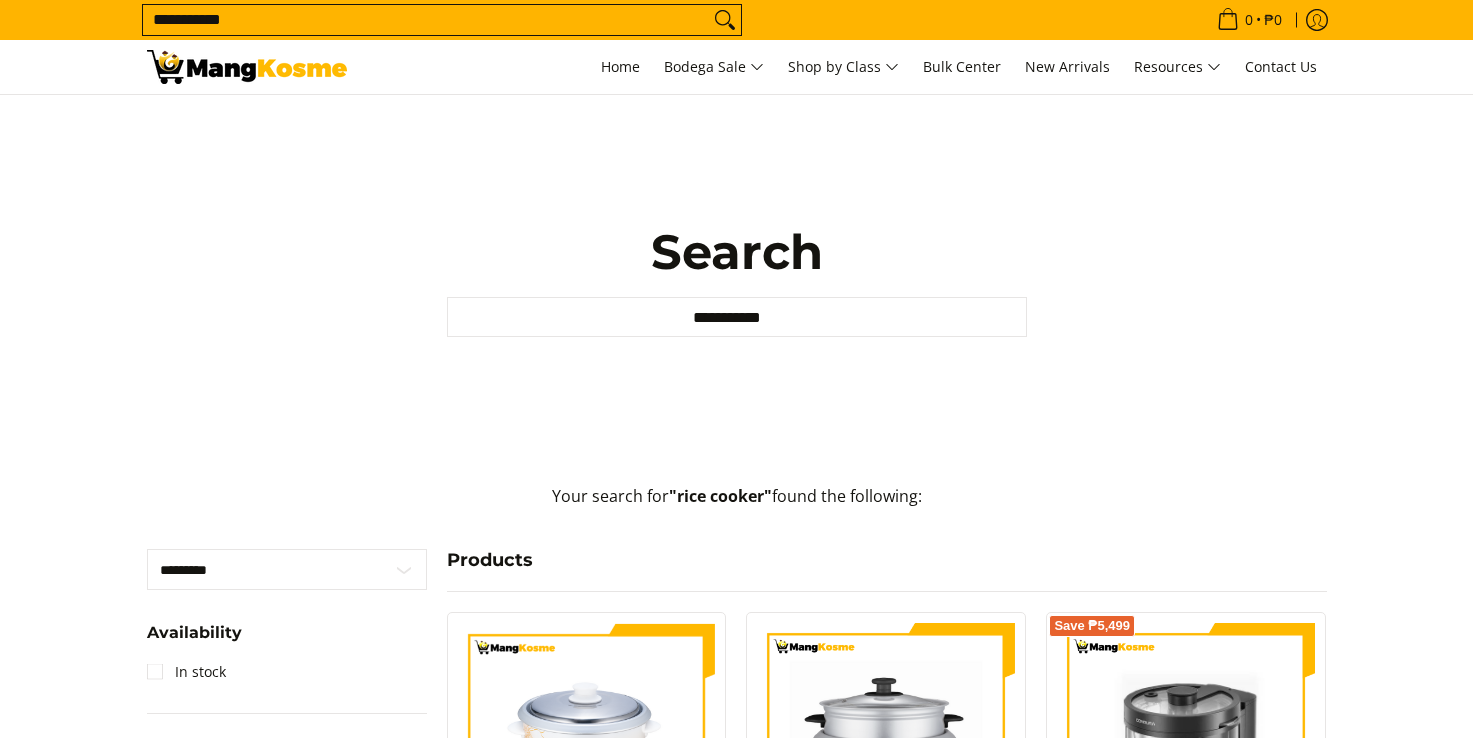 scroll, scrollTop: 0, scrollLeft: 0, axis: both 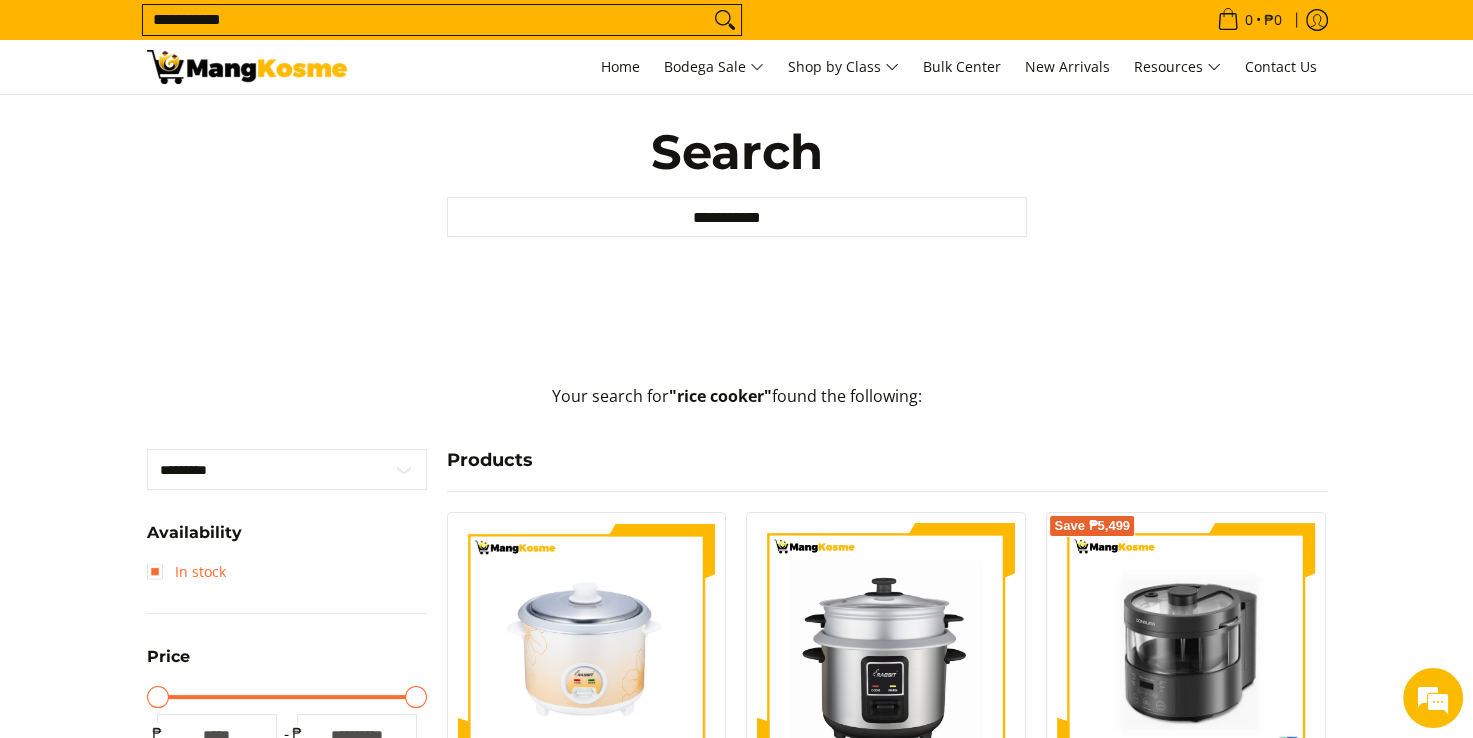 drag, startPoint x: 156, startPoint y: 566, endPoint x: 234, endPoint y: 541, distance: 81.908485 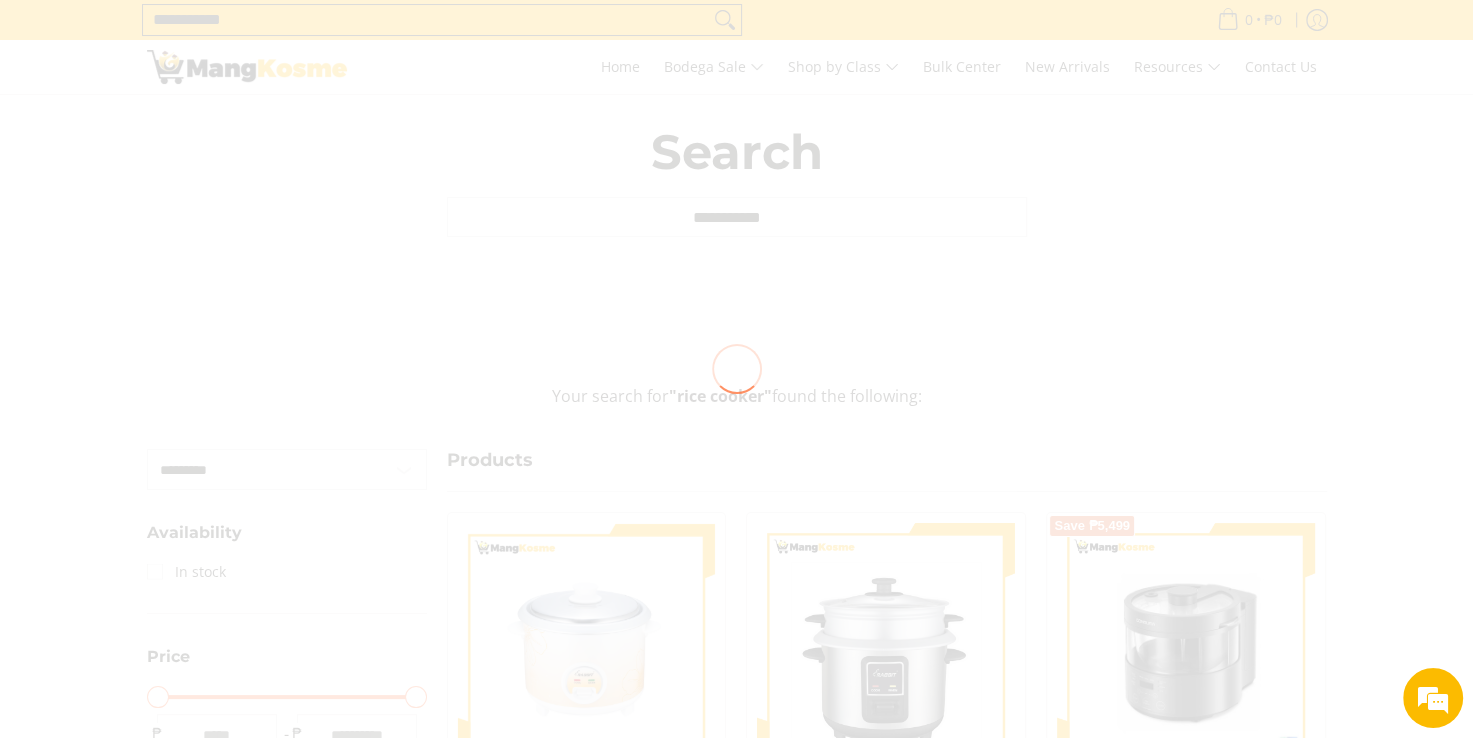 scroll, scrollTop: 0, scrollLeft: 0, axis: both 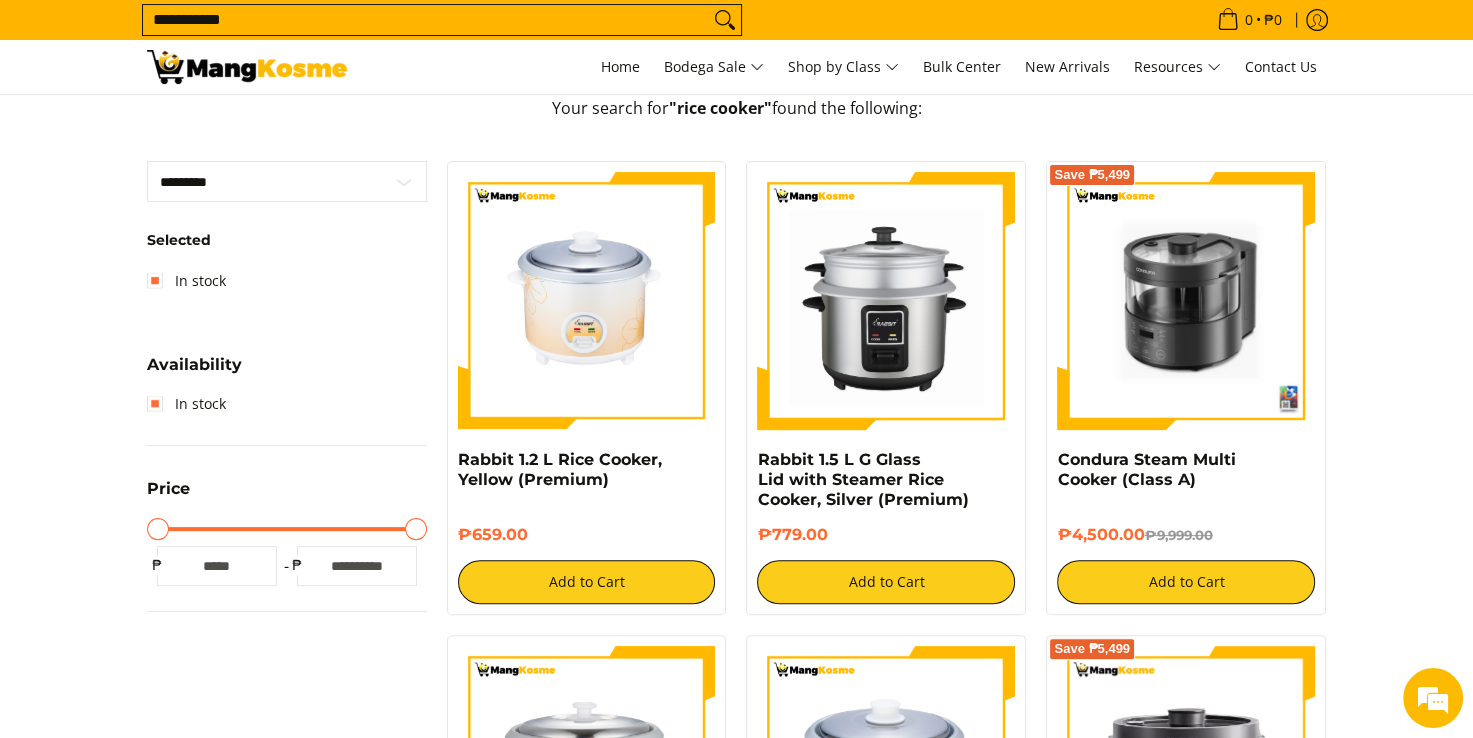click on "Minimum Price
Maximum Price
Minimum Price
*
₱
Maximum Price
*****
₱" at bounding box center (287, 549) 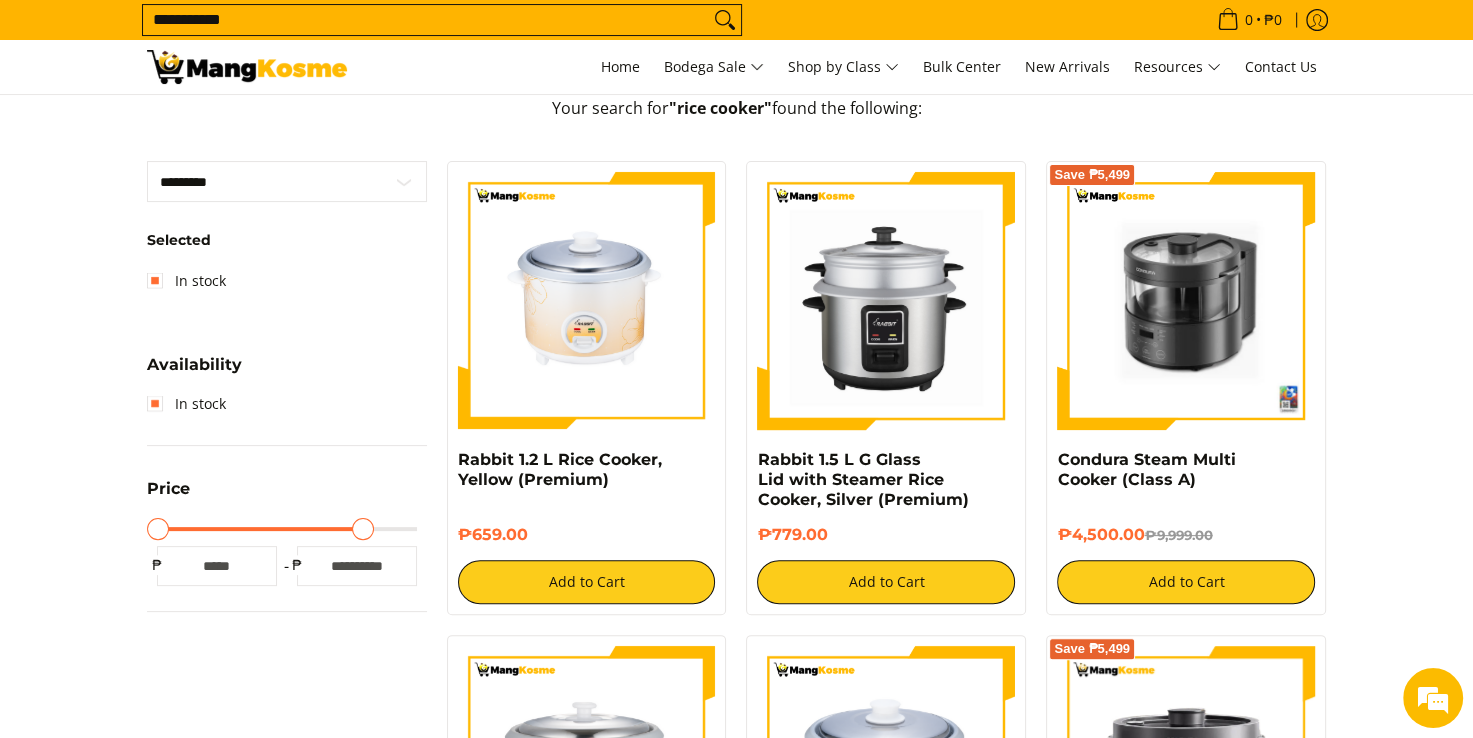 type on "*****" 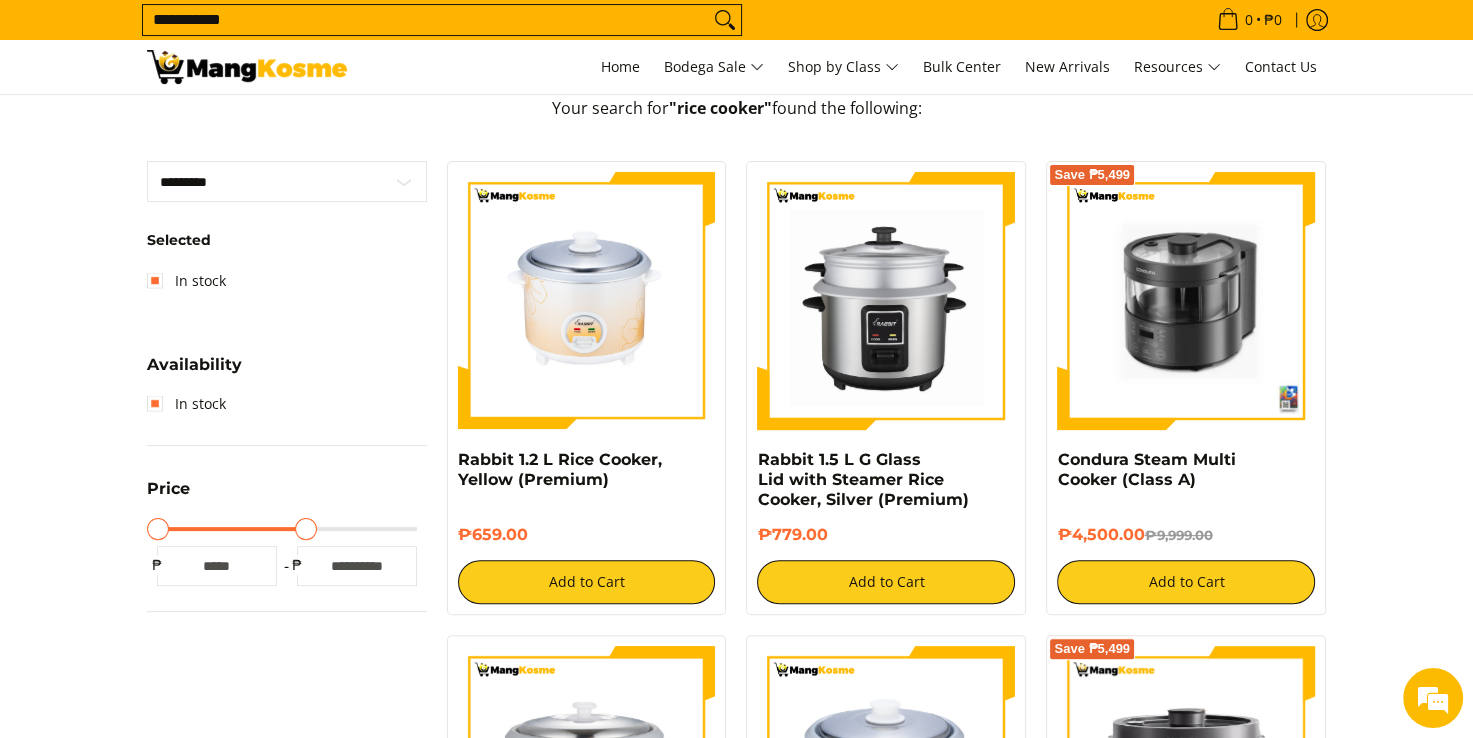 type on "****" 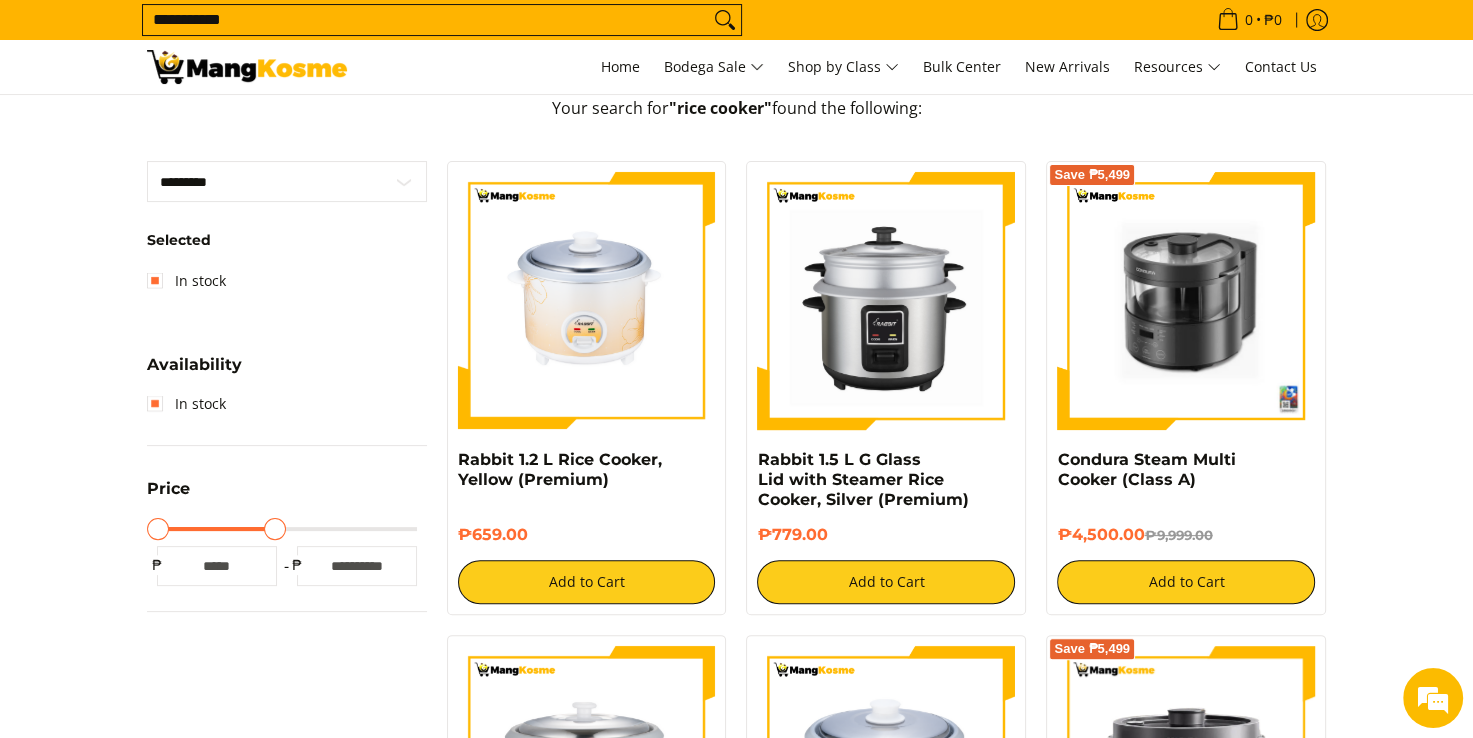 type on "****" 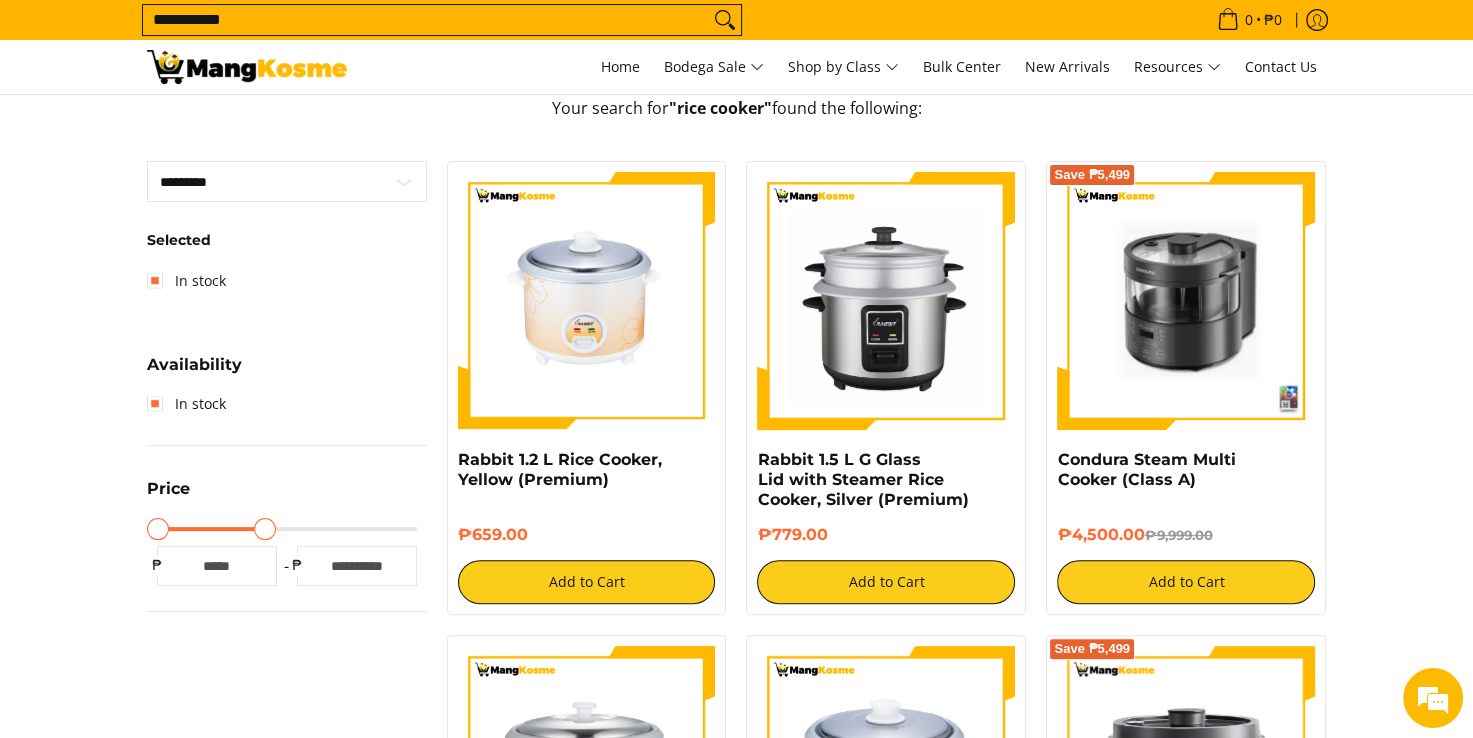 type on "****" 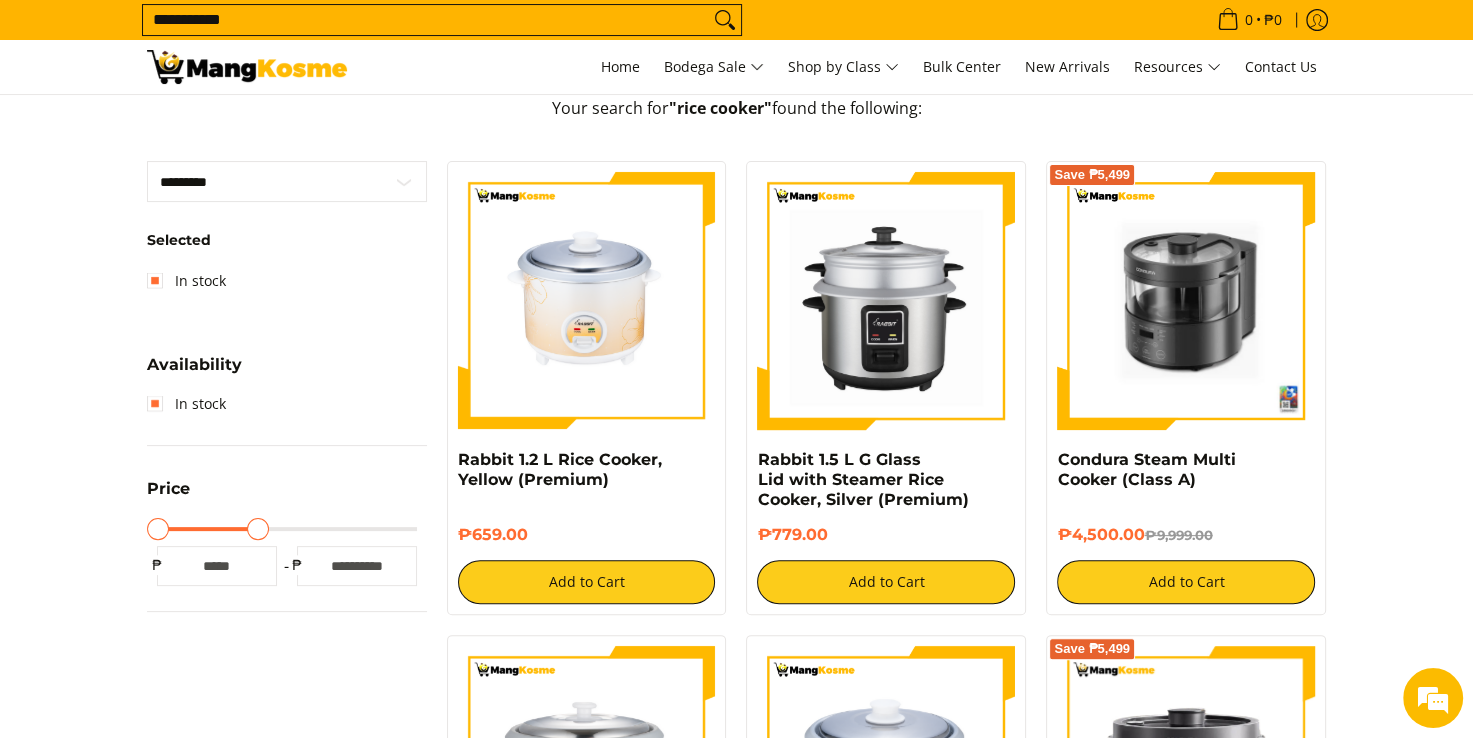 type on "****" 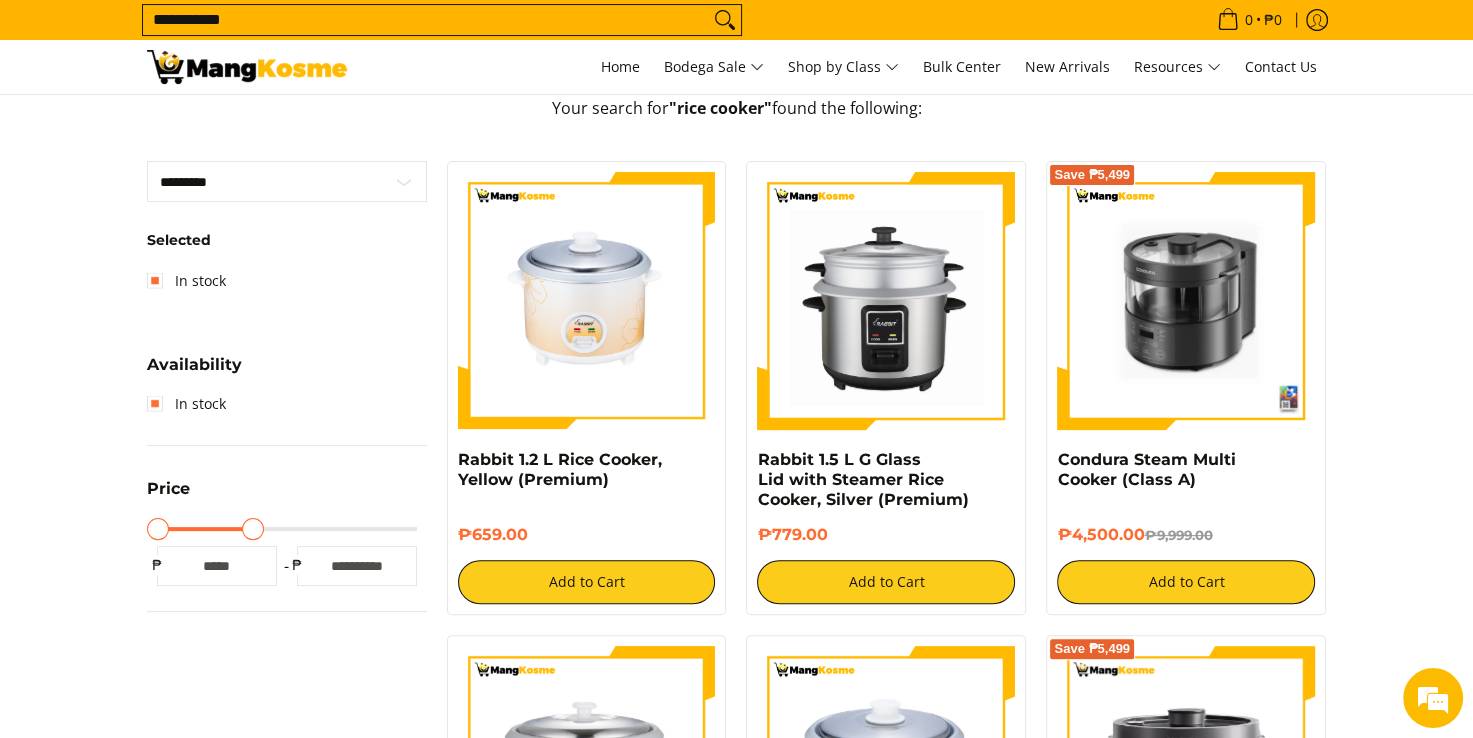 type on "****" 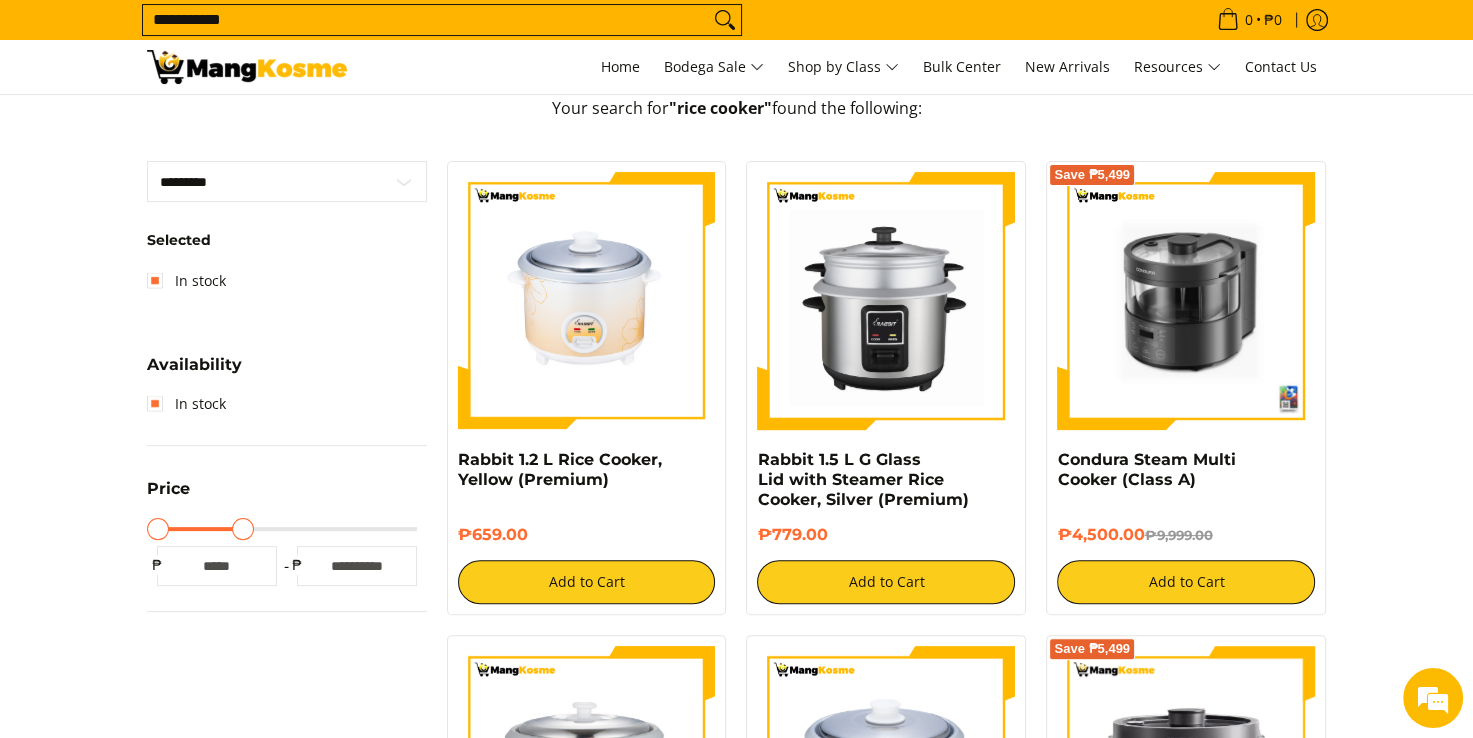 type on "****" 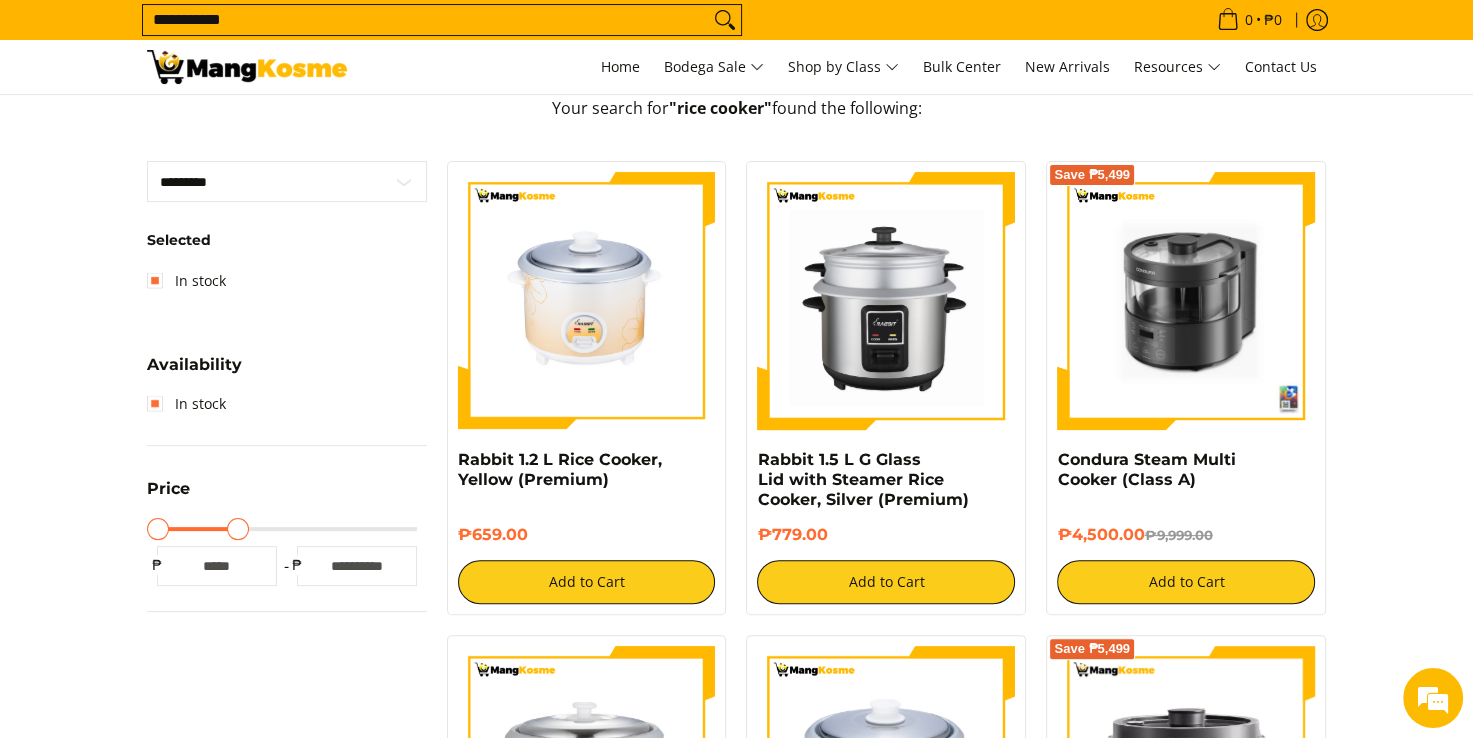 type on "****" 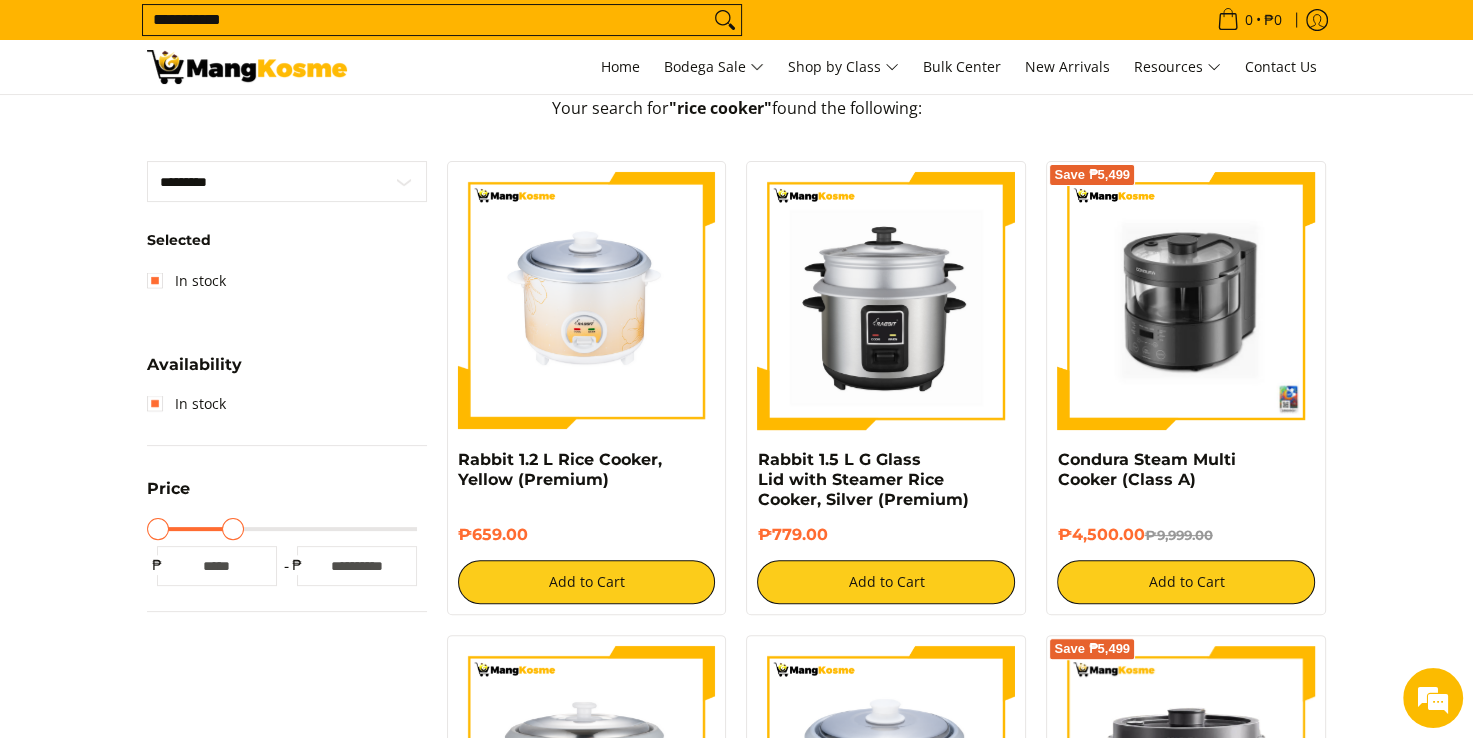 type on "****" 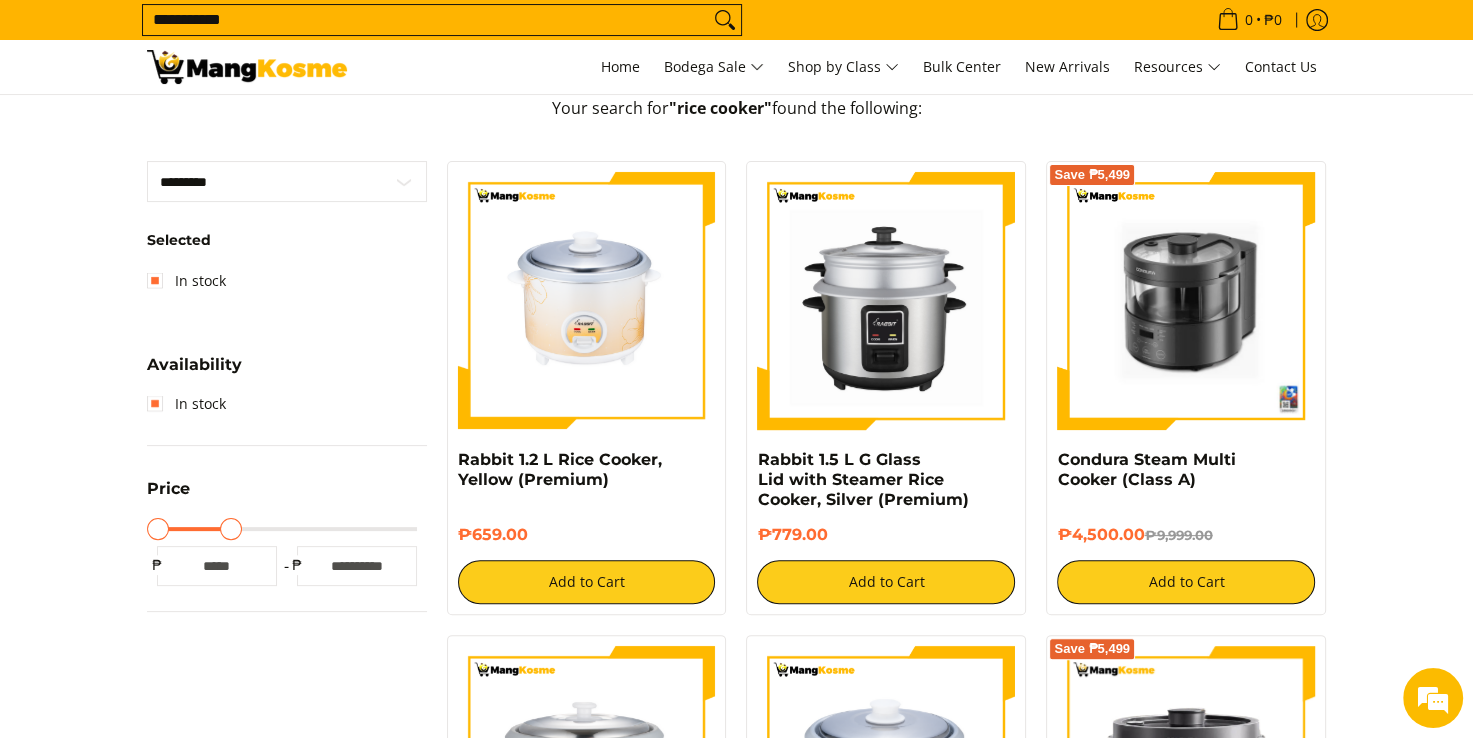 type on "****" 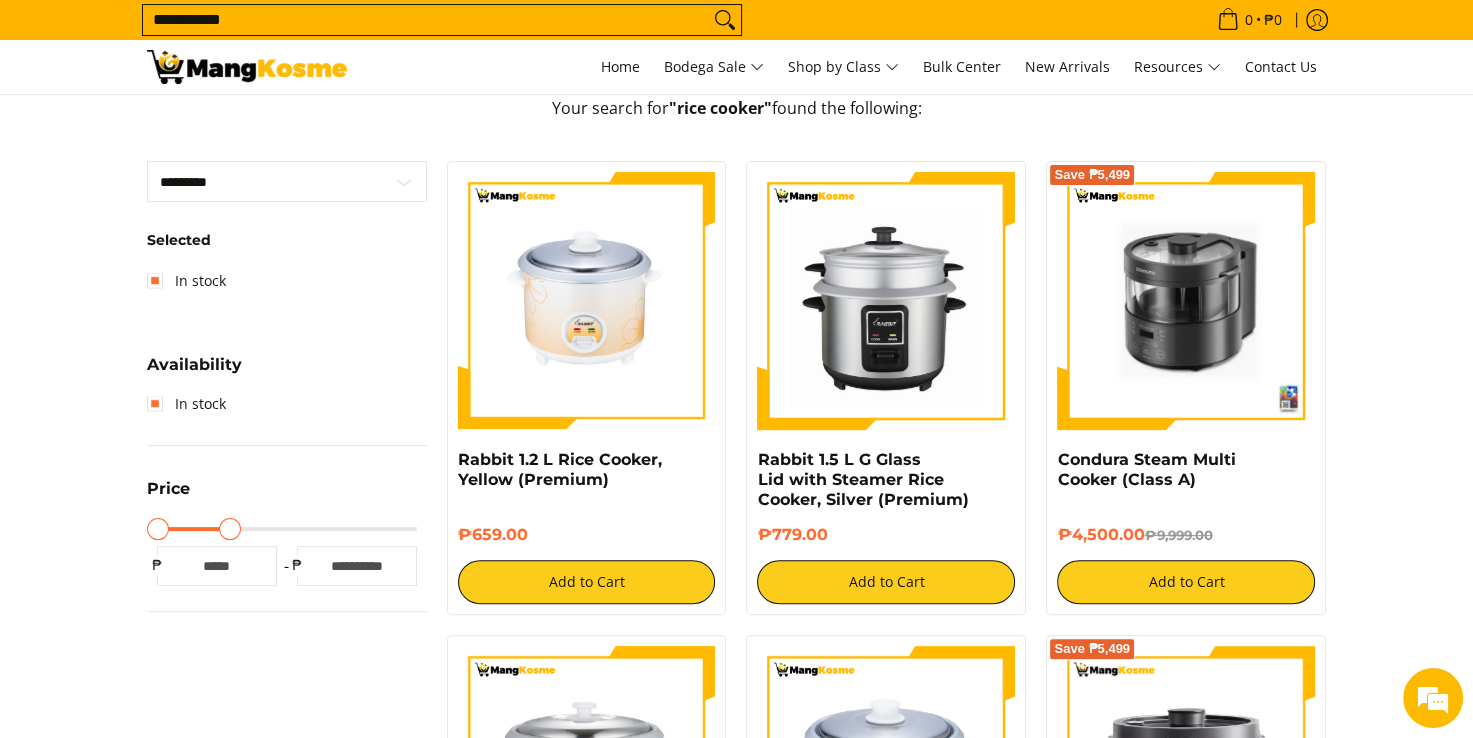 type on "****" 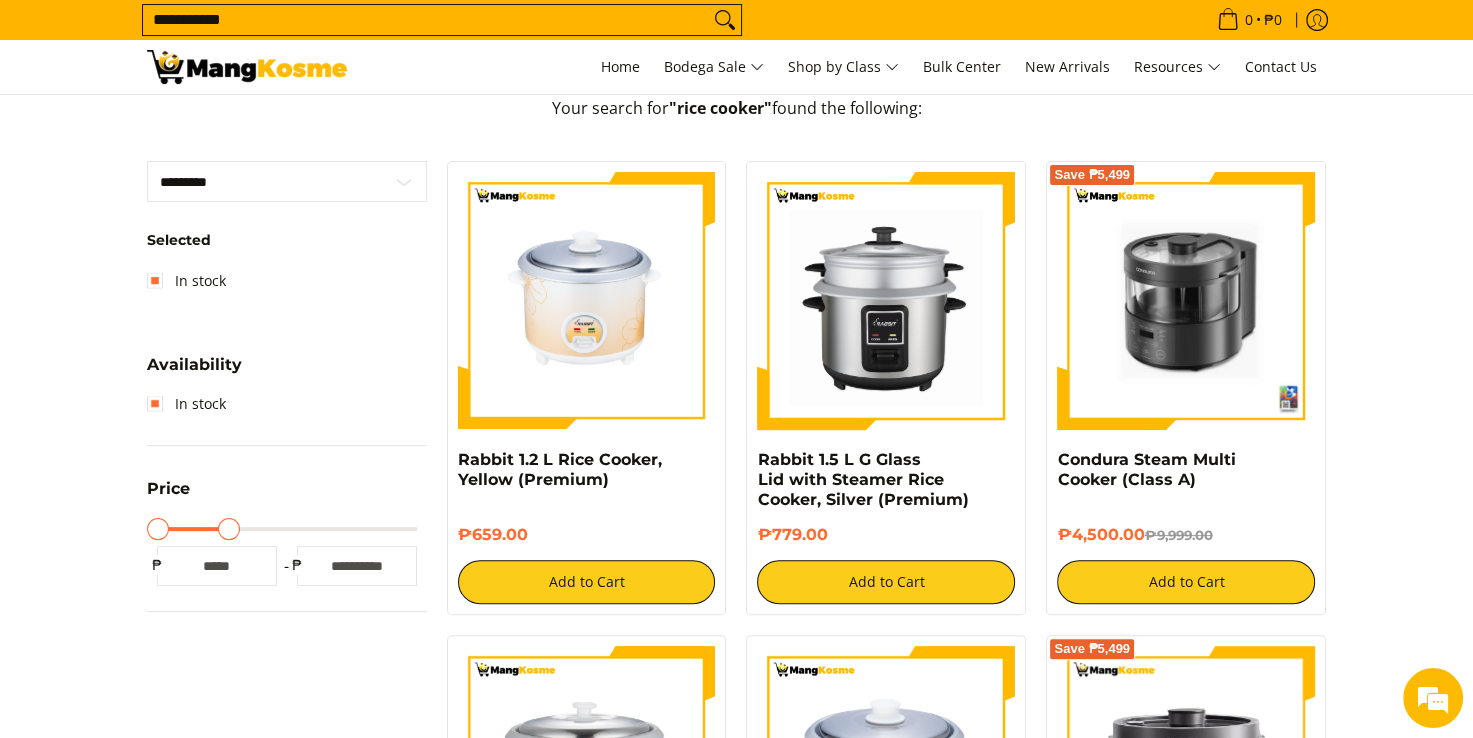drag, startPoint x: 416, startPoint y: 531, endPoint x: 229, endPoint y: 533, distance: 187.0107 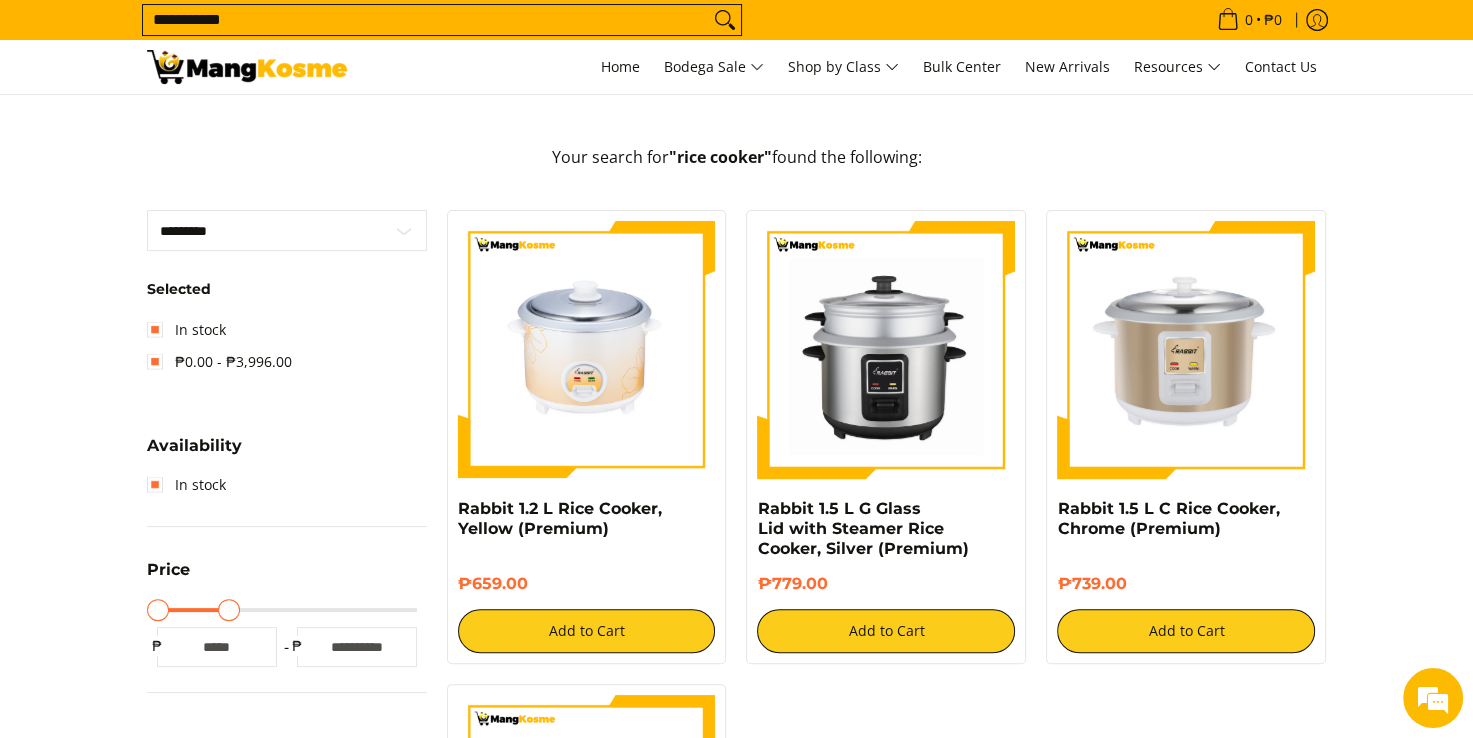 scroll, scrollTop: 0, scrollLeft: 0, axis: both 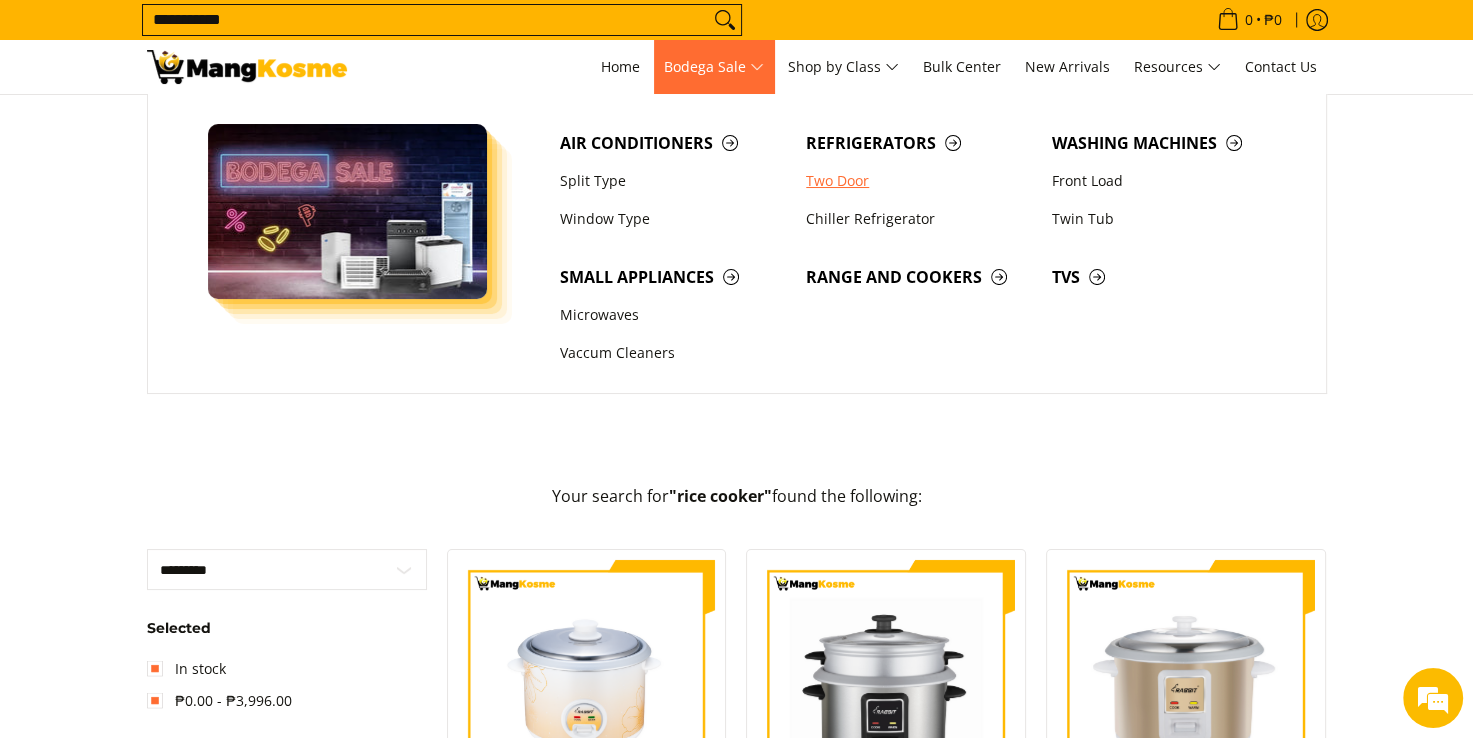 click on "Two Door" at bounding box center (919, 181) 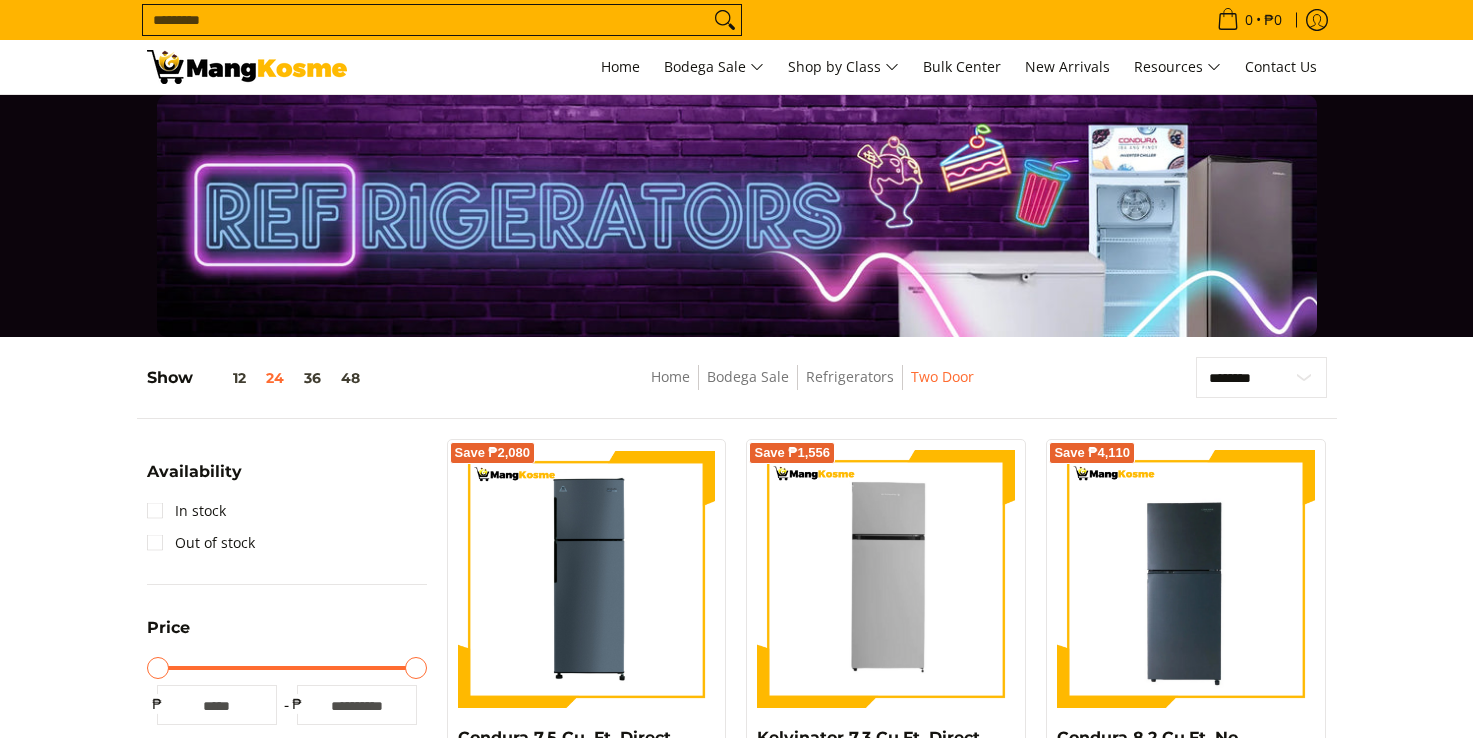 scroll, scrollTop: 0, scrollLeft: 0, axis: both 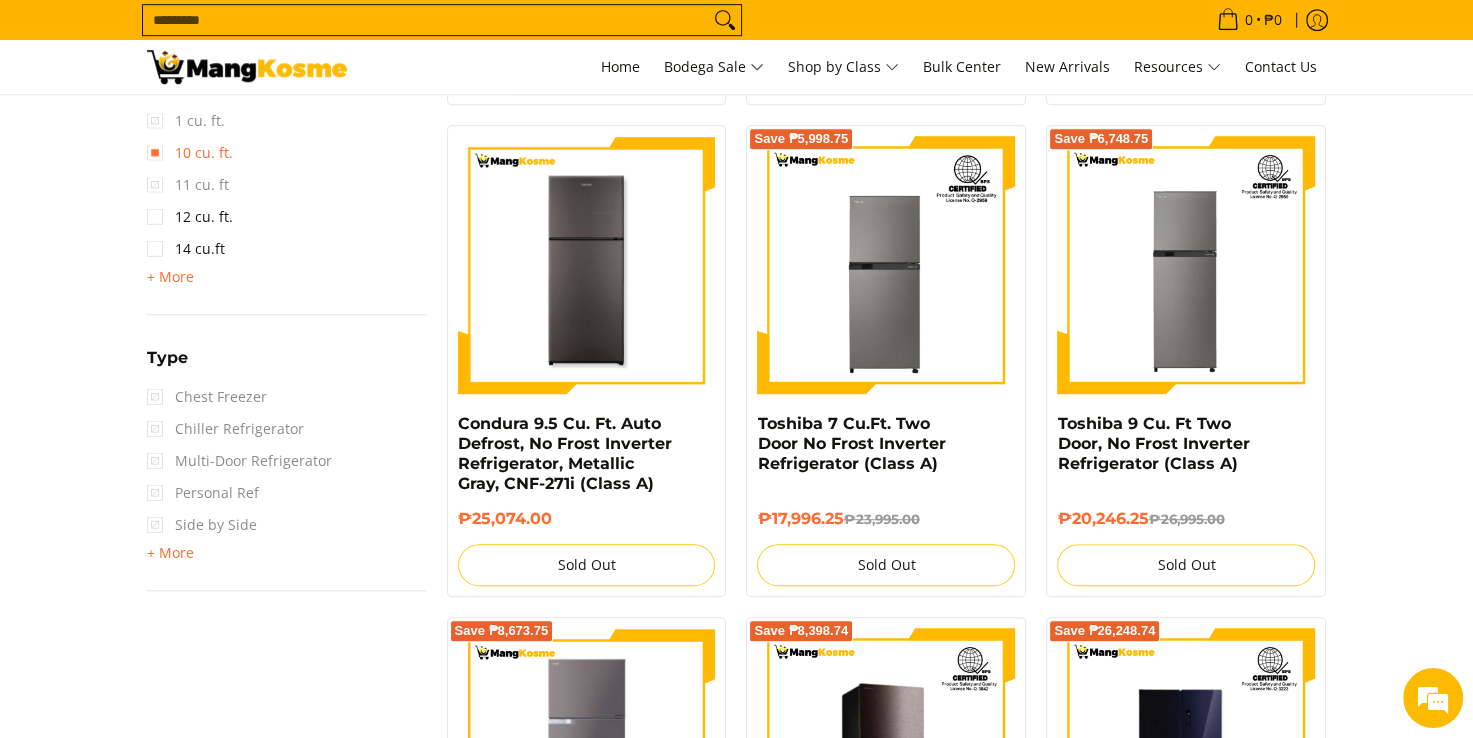 click on "10 cu. ft." at bounding box center (190, 153) 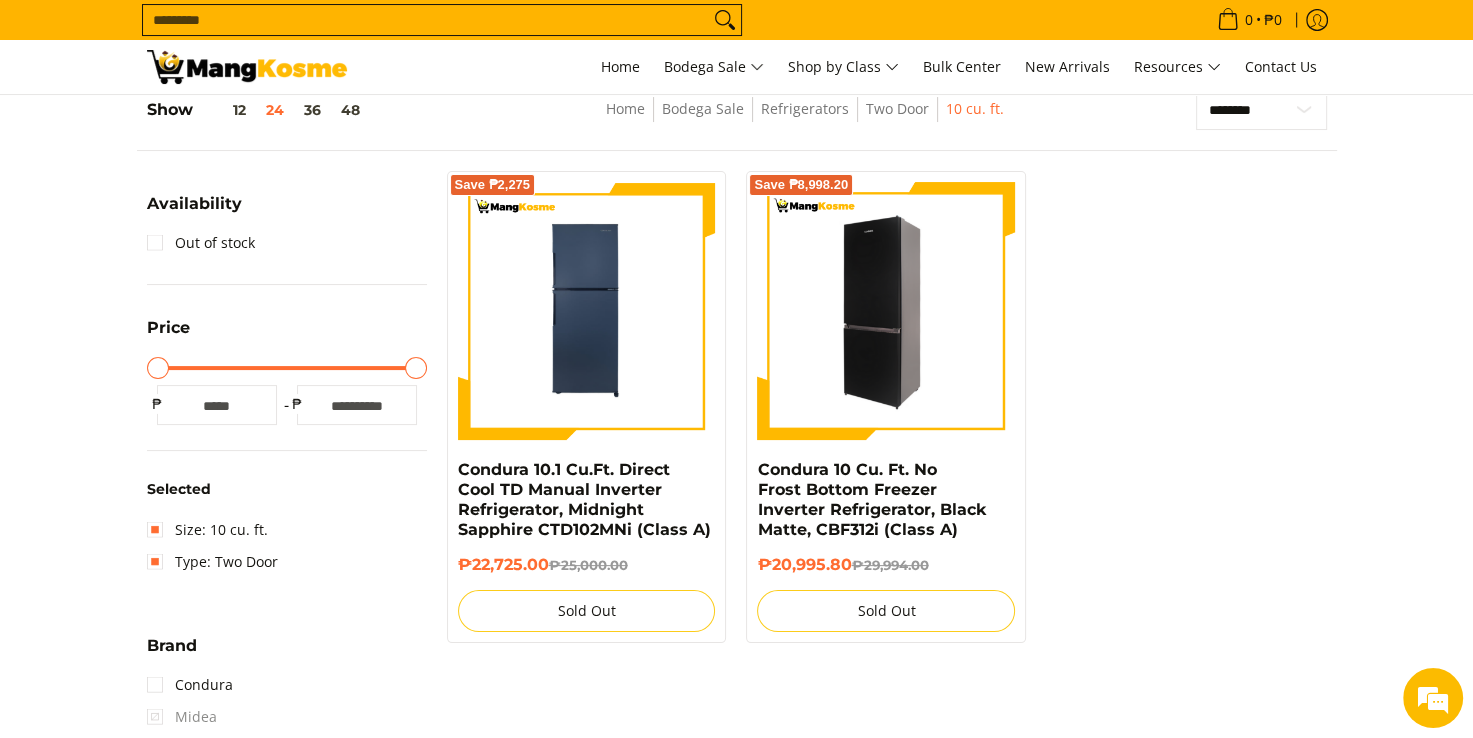 scroll, scrollTop: 261, scrollLeft: 0, axis: vertical 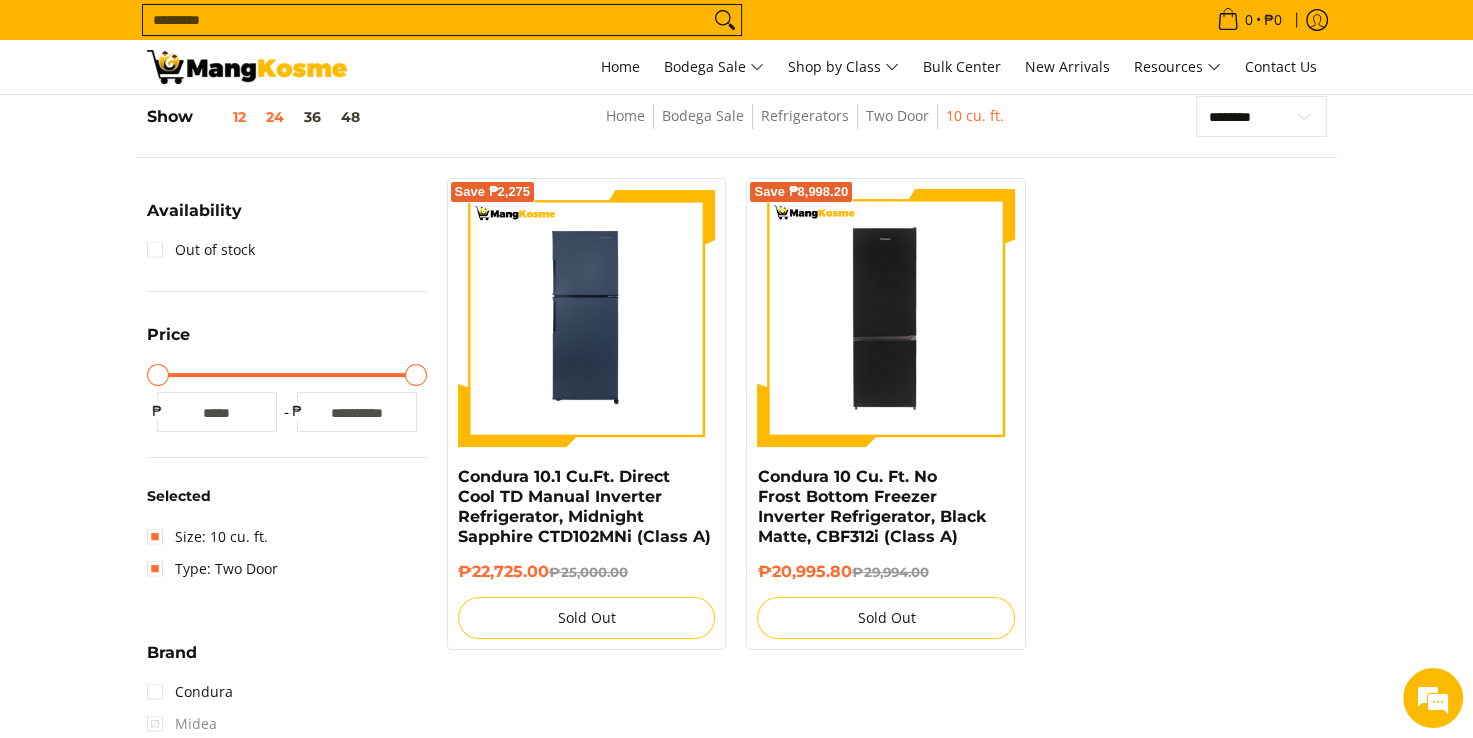 click on "12" at bounding box center (224, 117) 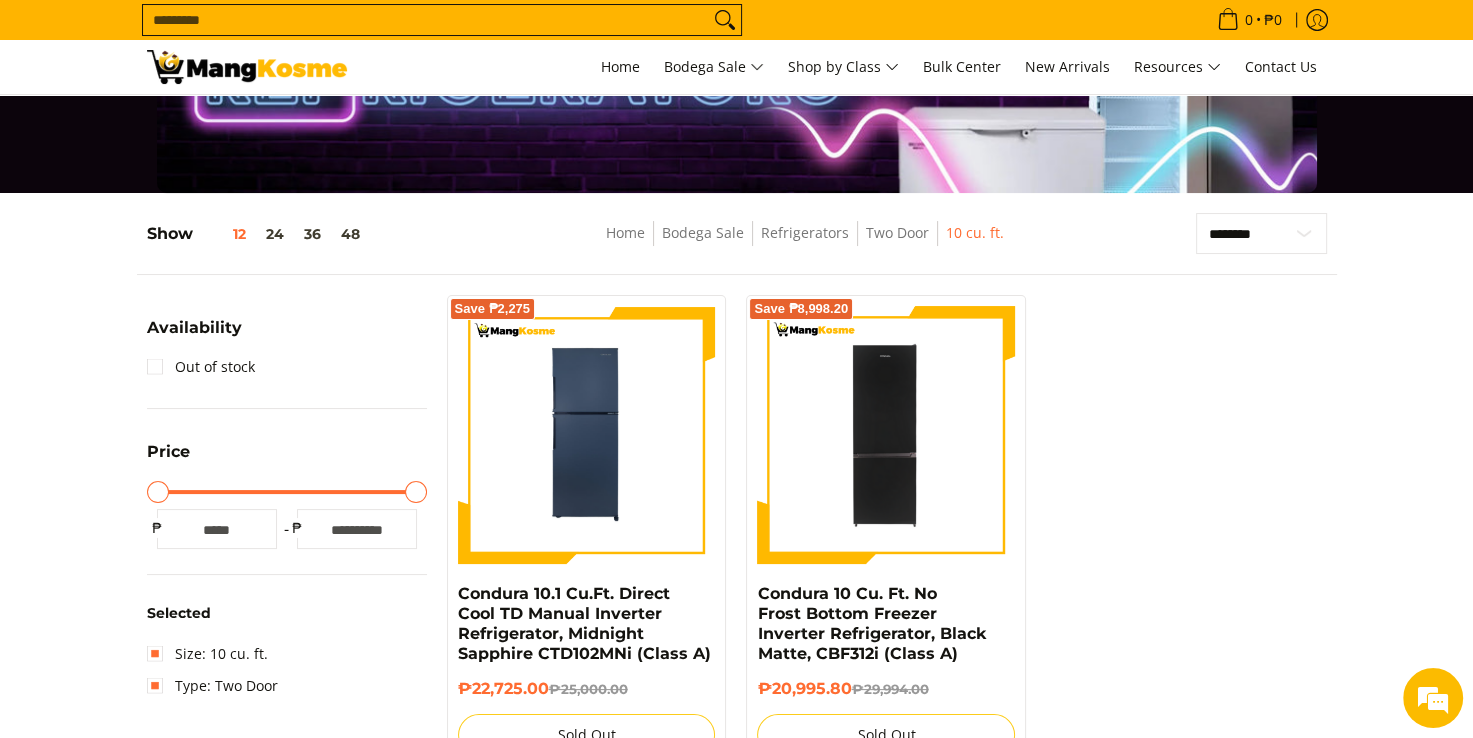 scroll, scrollTop: 0, scrollLeft: 0, axis: both 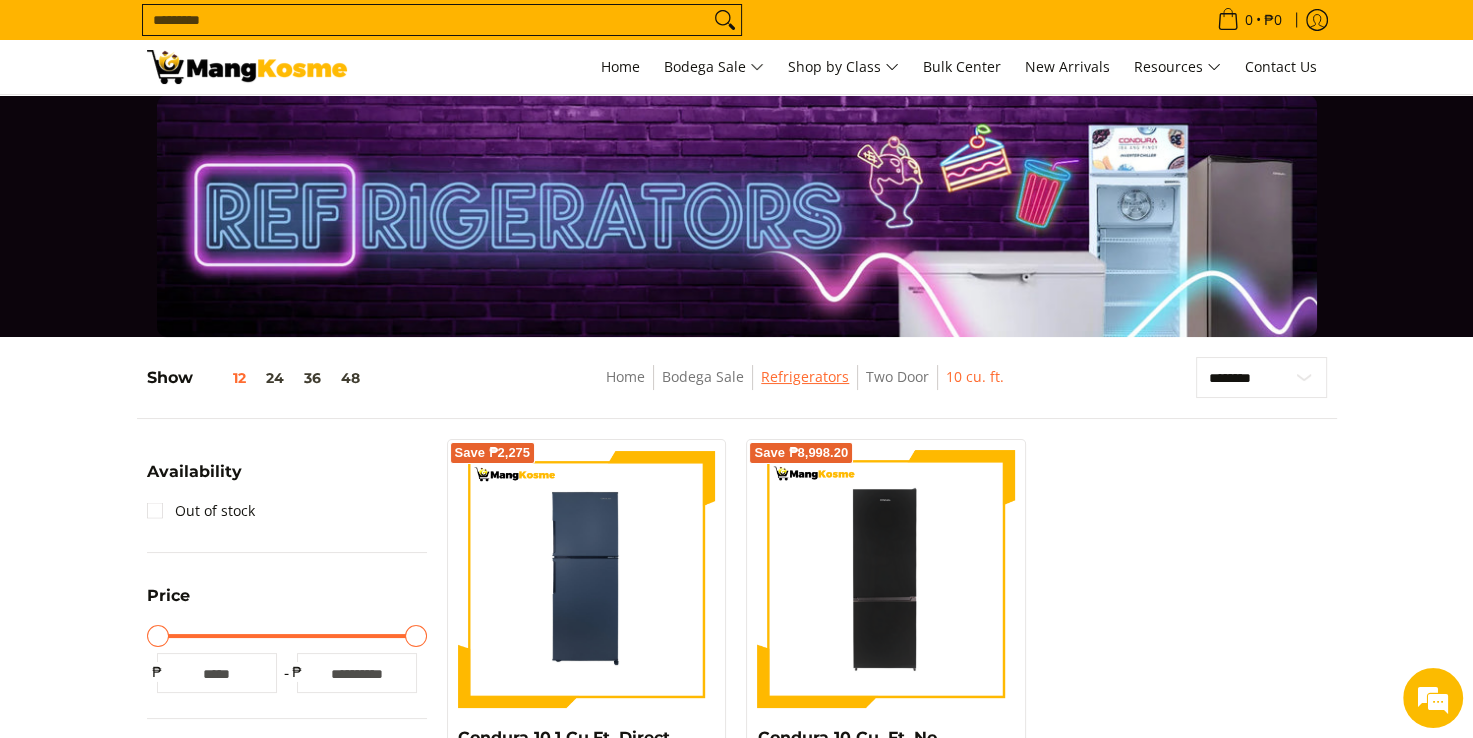 click on "Refrigerators" at bounding box center (805, 376) 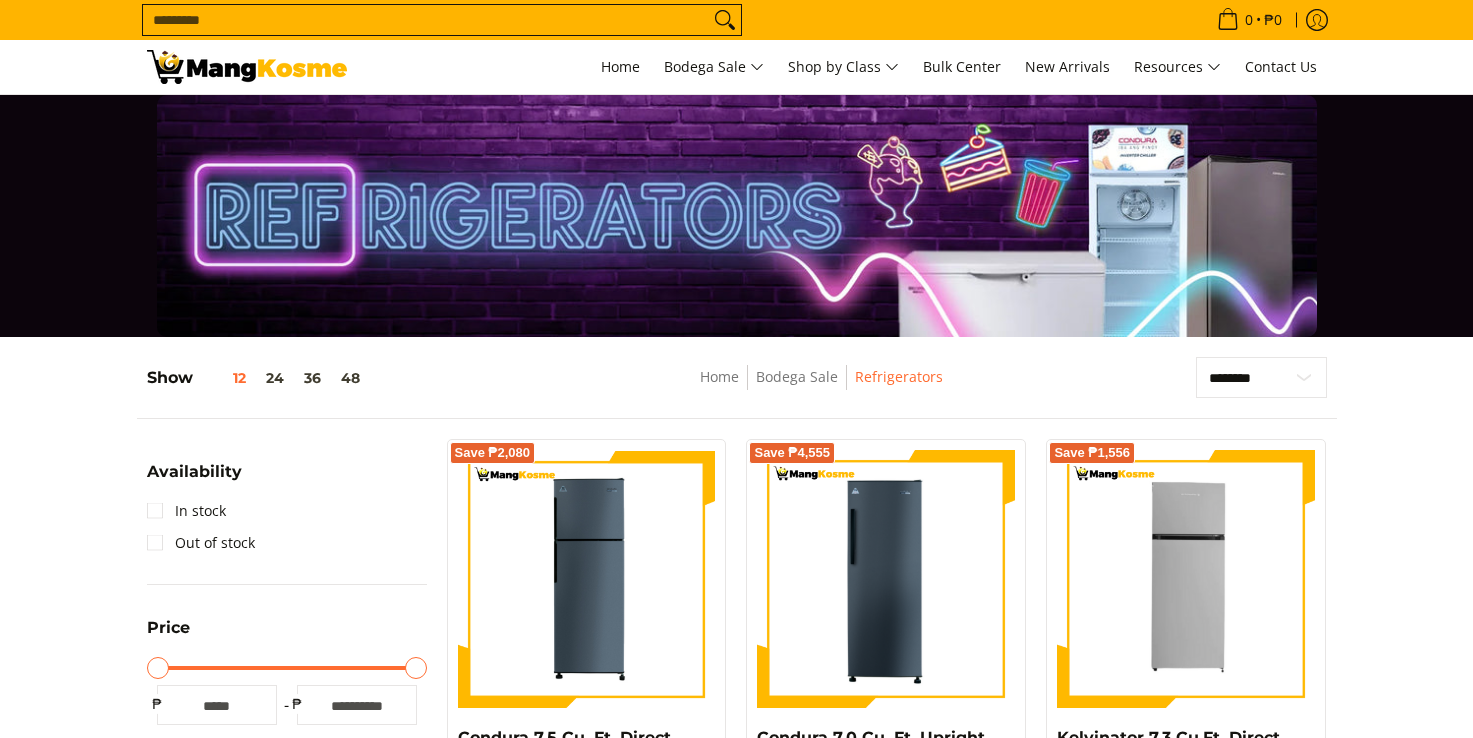 scroll, scrollTop: 387, scrollLeft: 0, axis: vertical 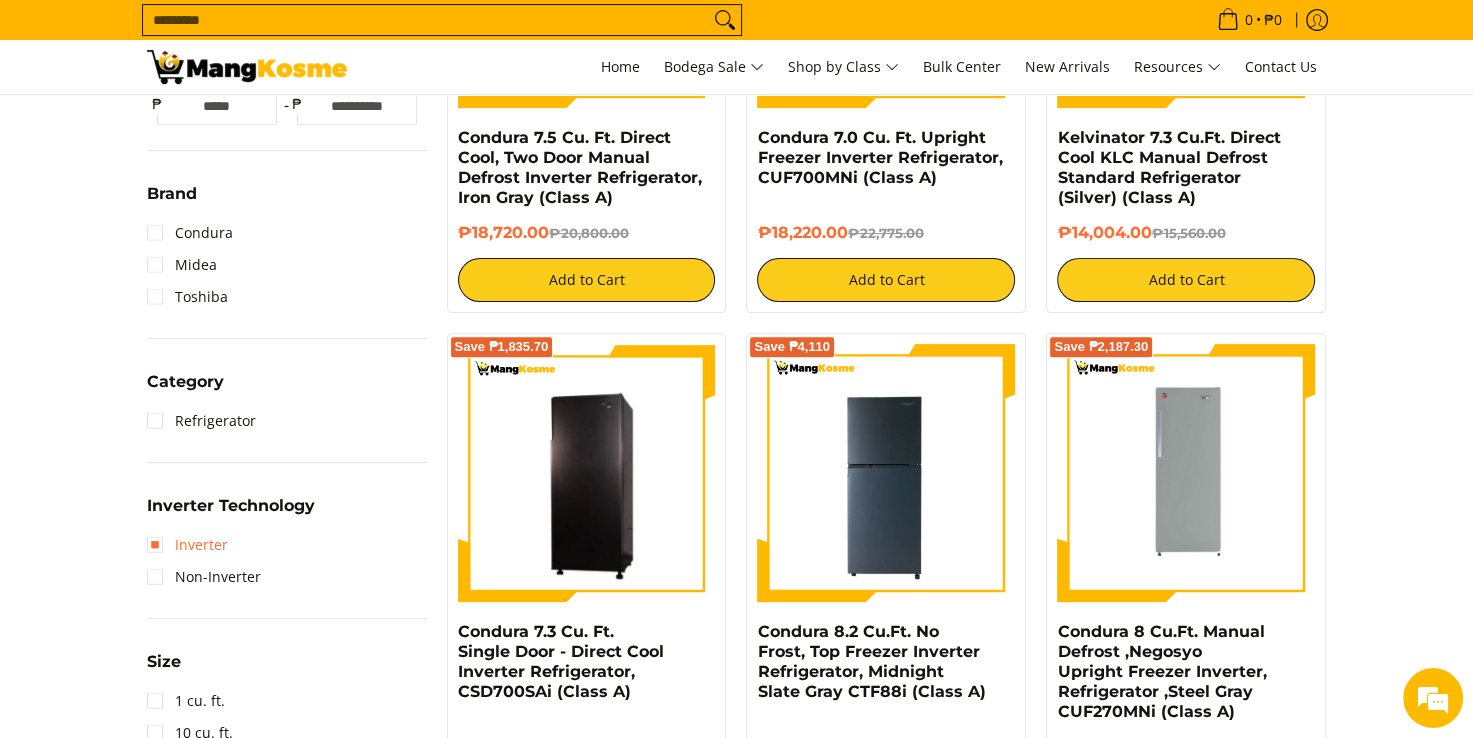 click on "Inverter" at bounding box center [187, 545] 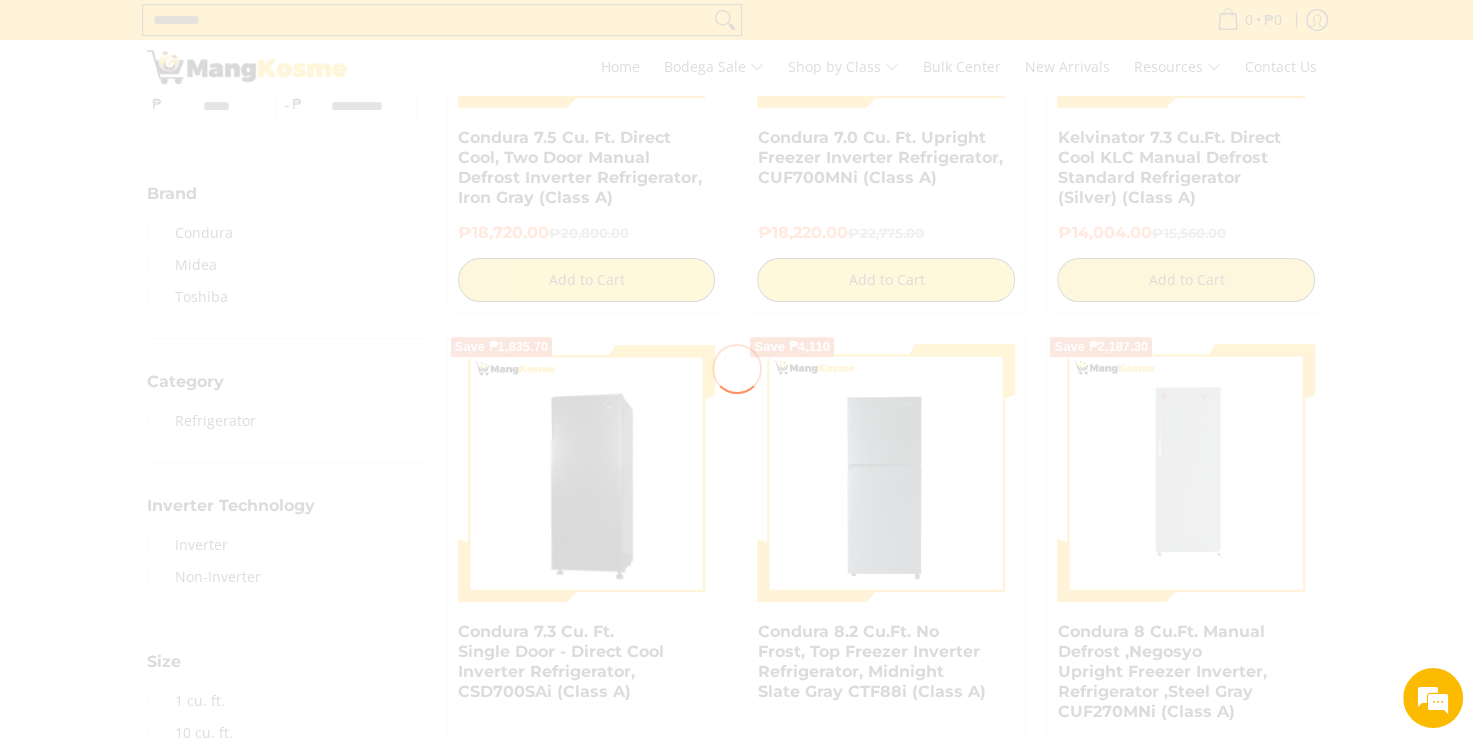 scroll, scrollTop: 0, scrollLeft: 0, axis: both 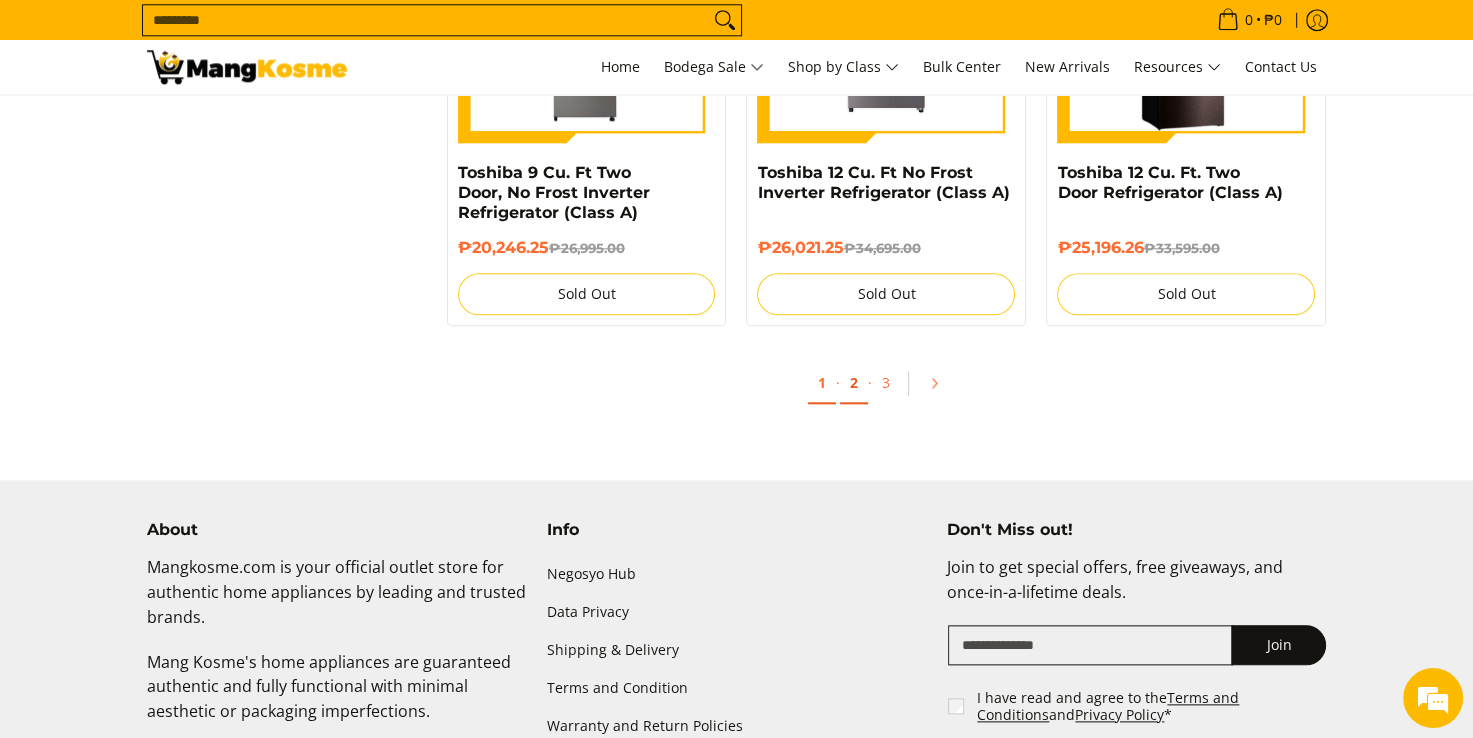 click on "2" at bounding box center (854, 383) 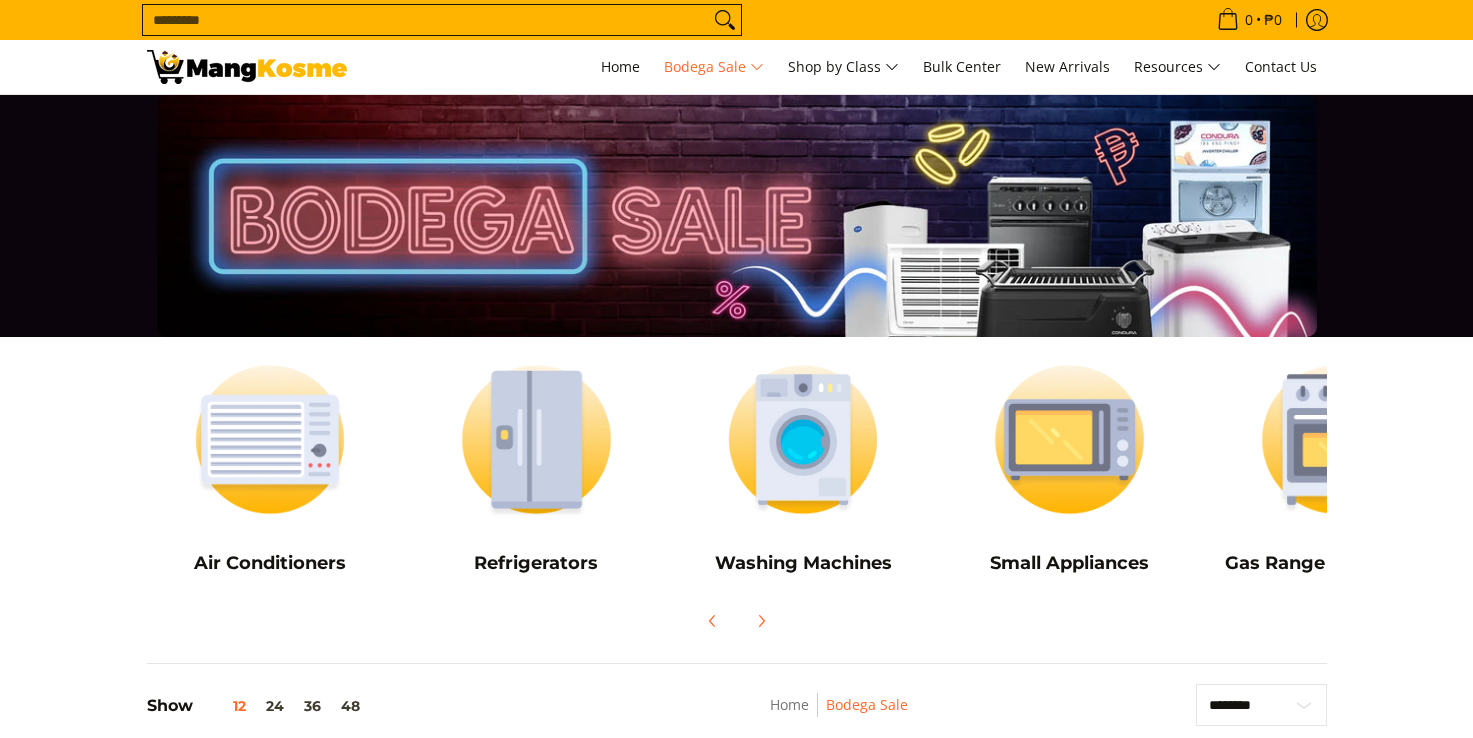 scroll, scrollTop: 0, scrollLeft: 0, axis: both 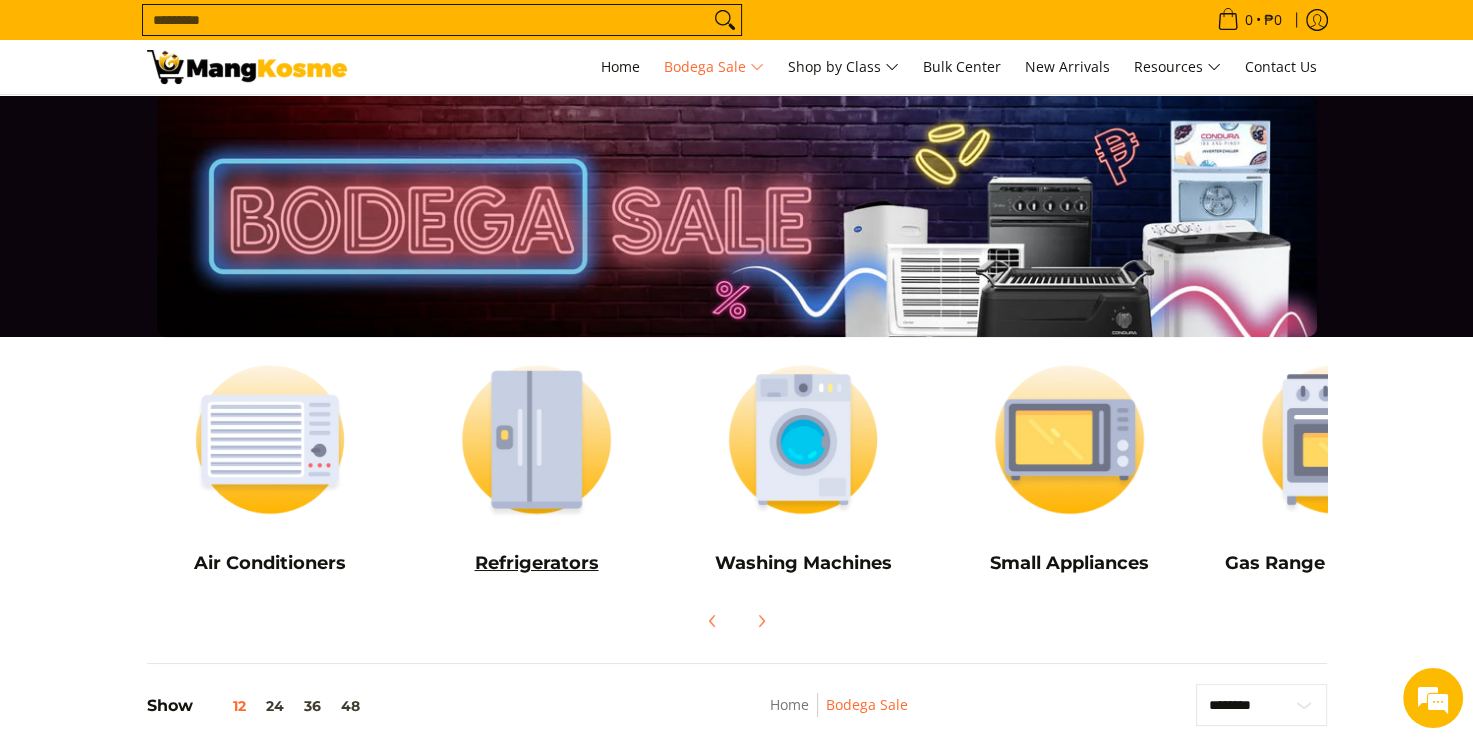click at bounding box center (536, 439) 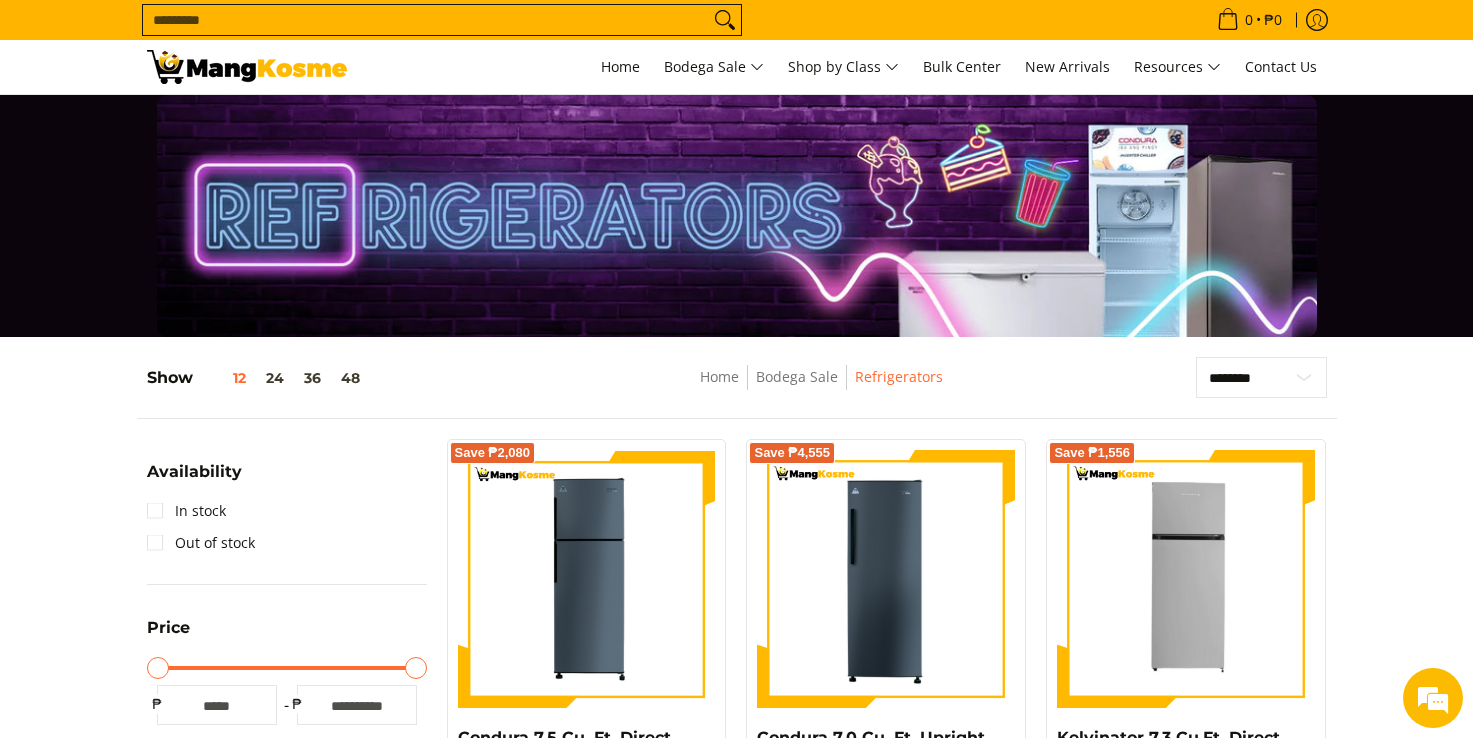 scroll, scrollTop: 0, scrollLeft: 0, axis: both 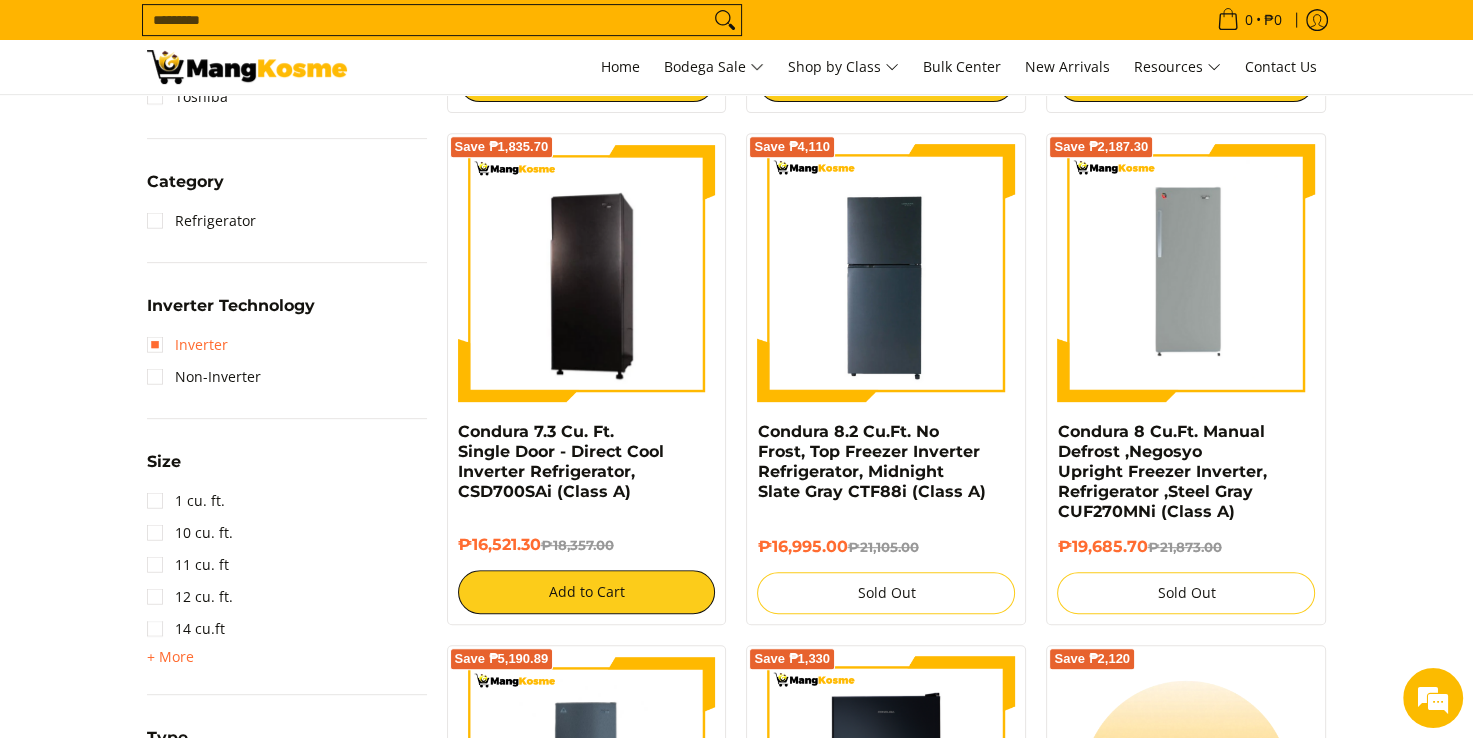 click on "Inverter" at bounding box center [187, 345] 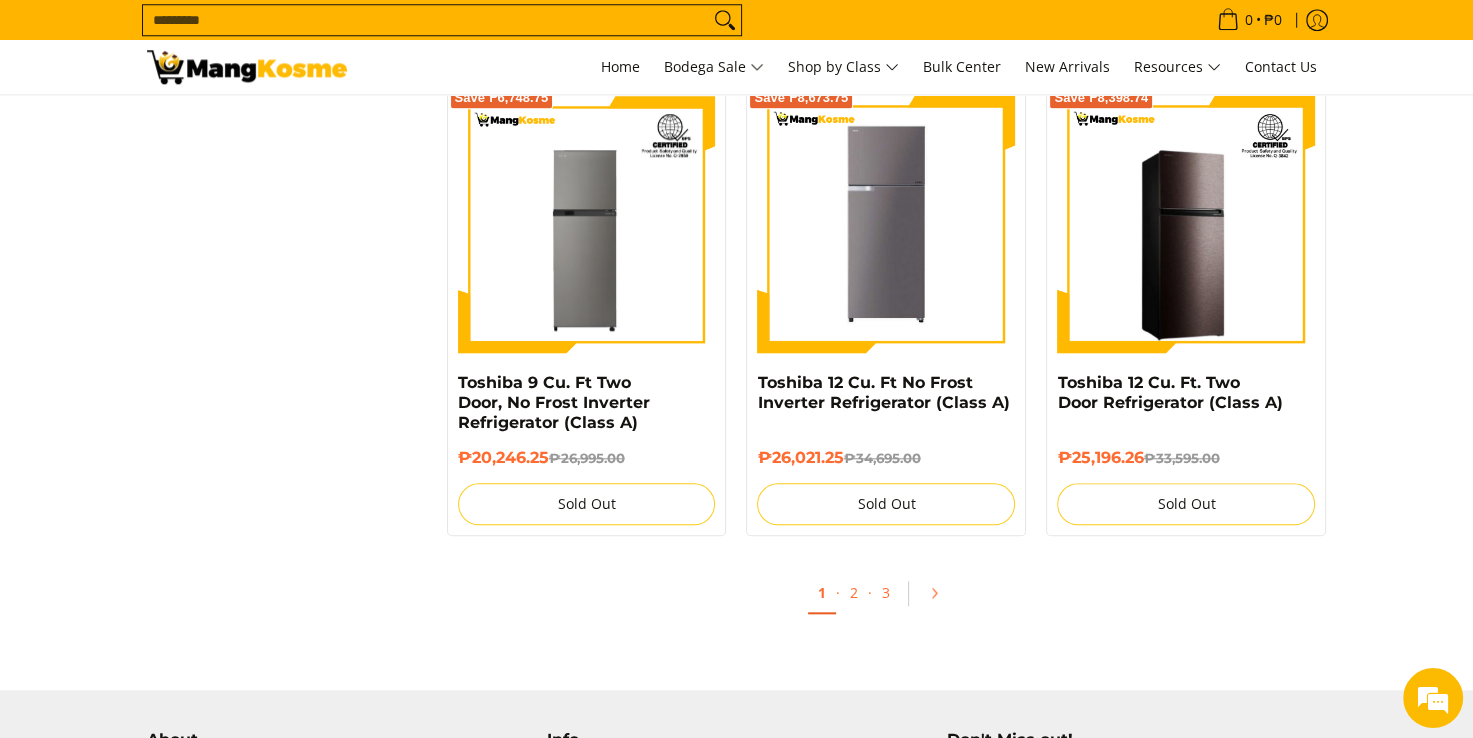 scroll, scrollTop: 1861, scrollLeft: 0, axis: vertical 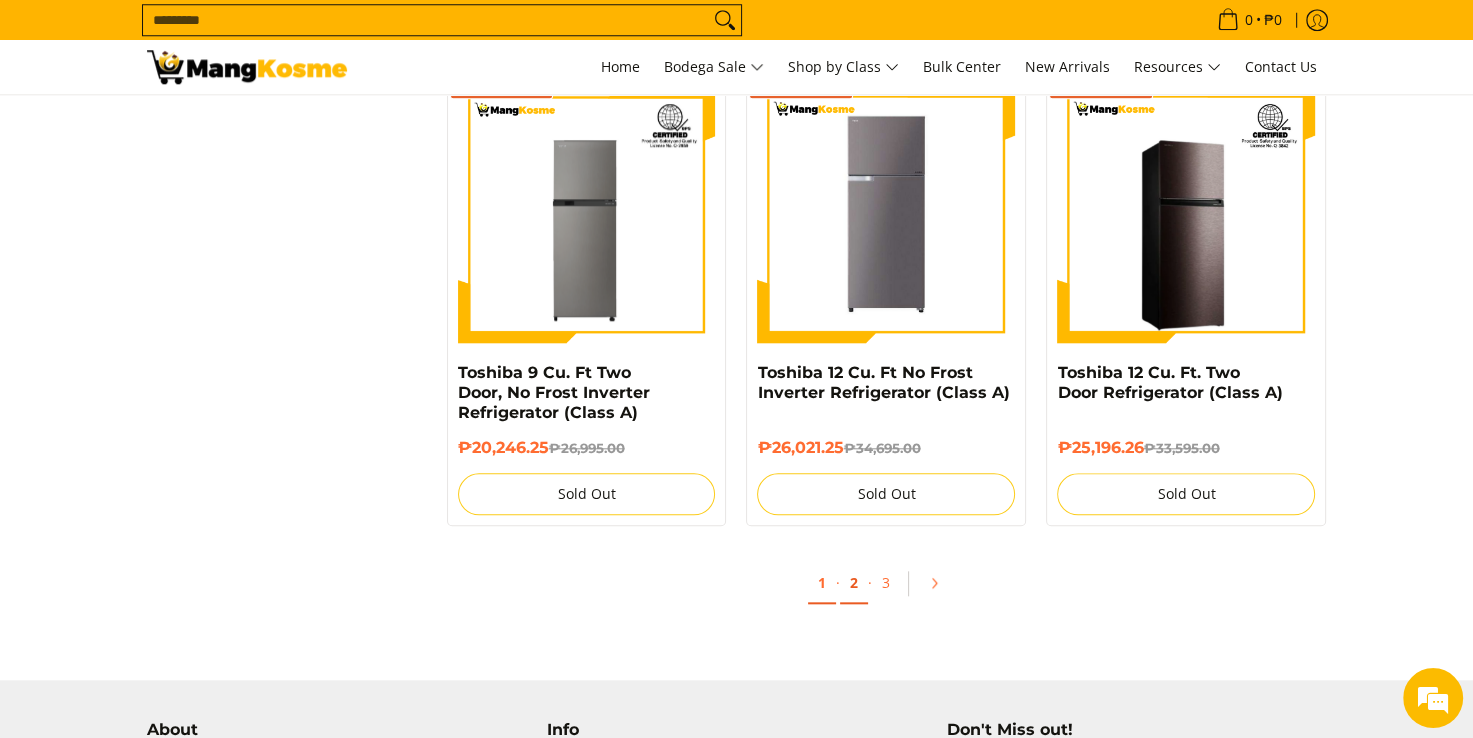 click on "2" at bounding box center (854, 583) 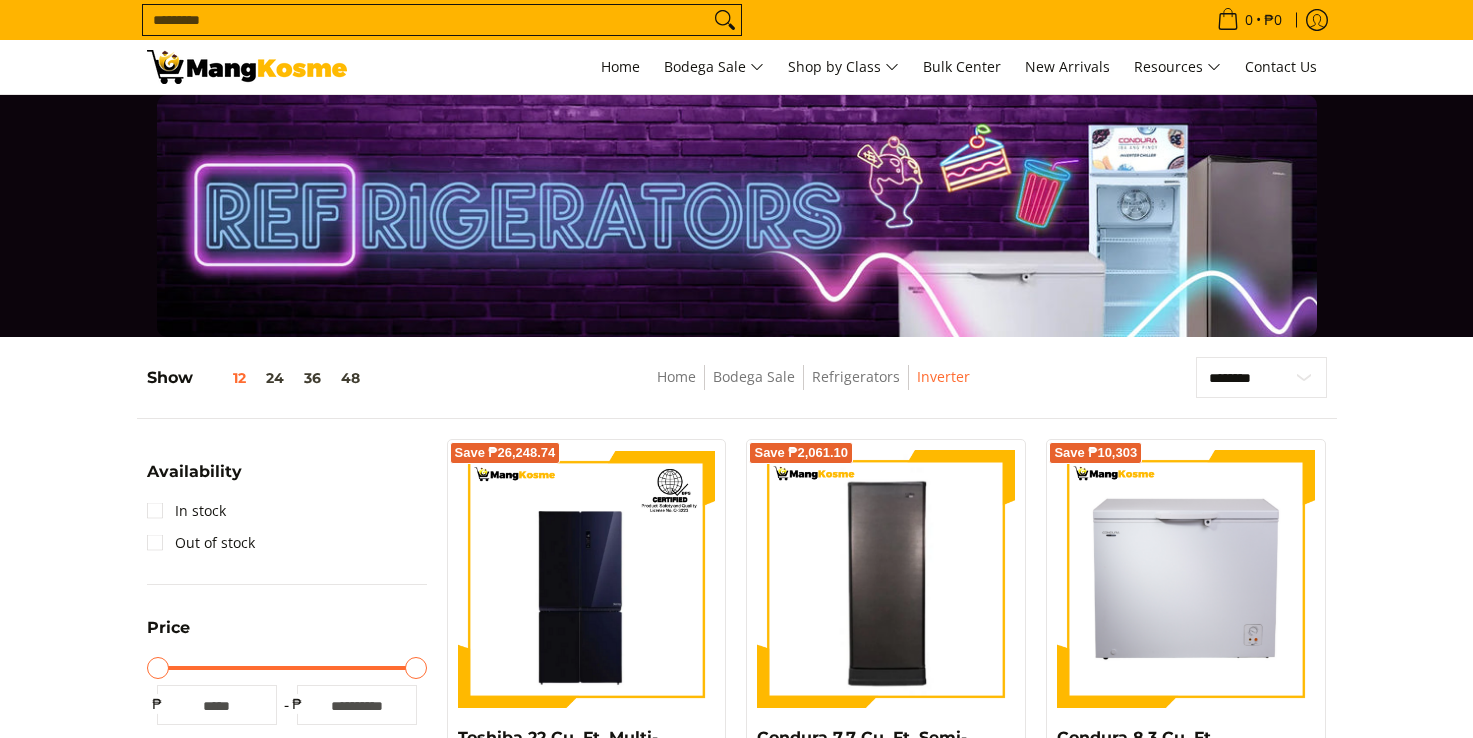 scroll, scrollTop: 300, scrollLeft: 0, axis: vertical 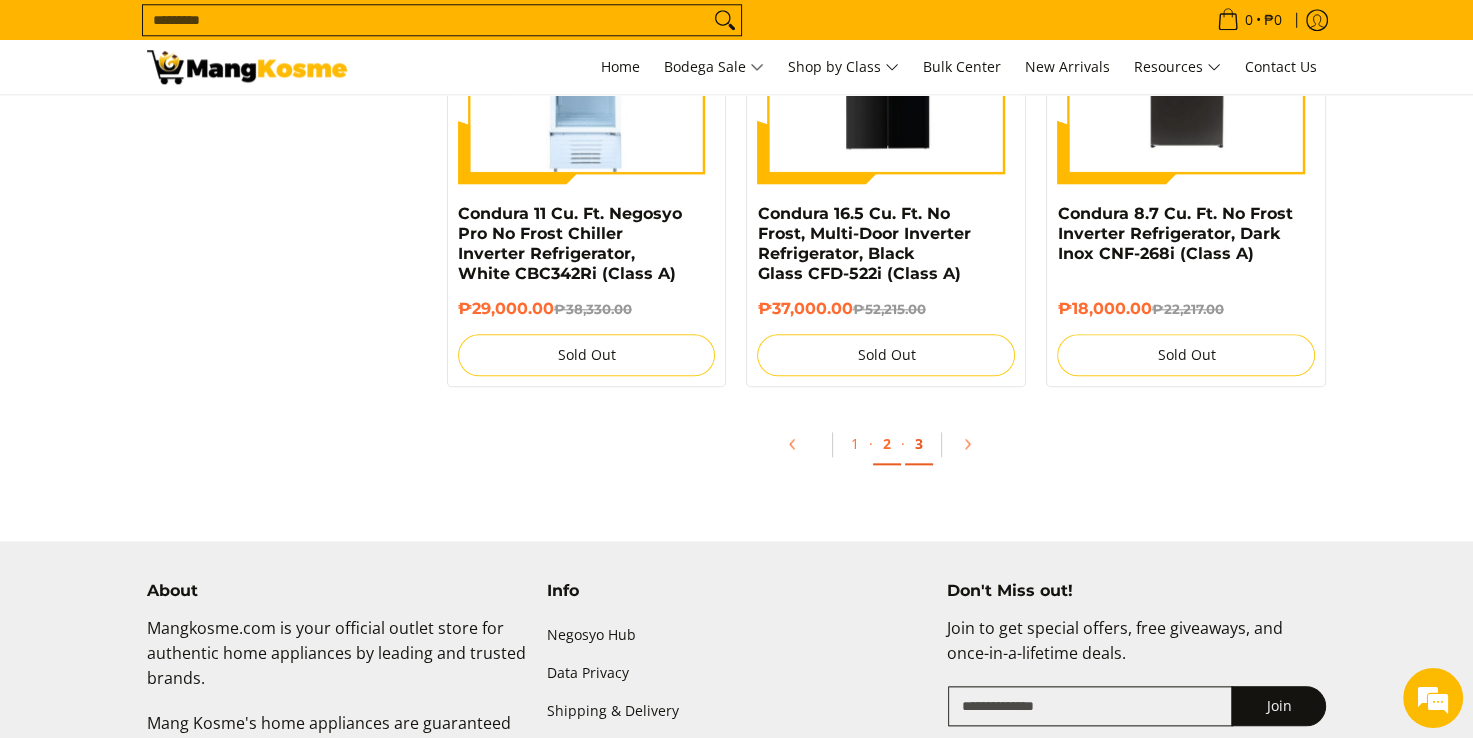 click on "3" at bounding box center [919, 444] 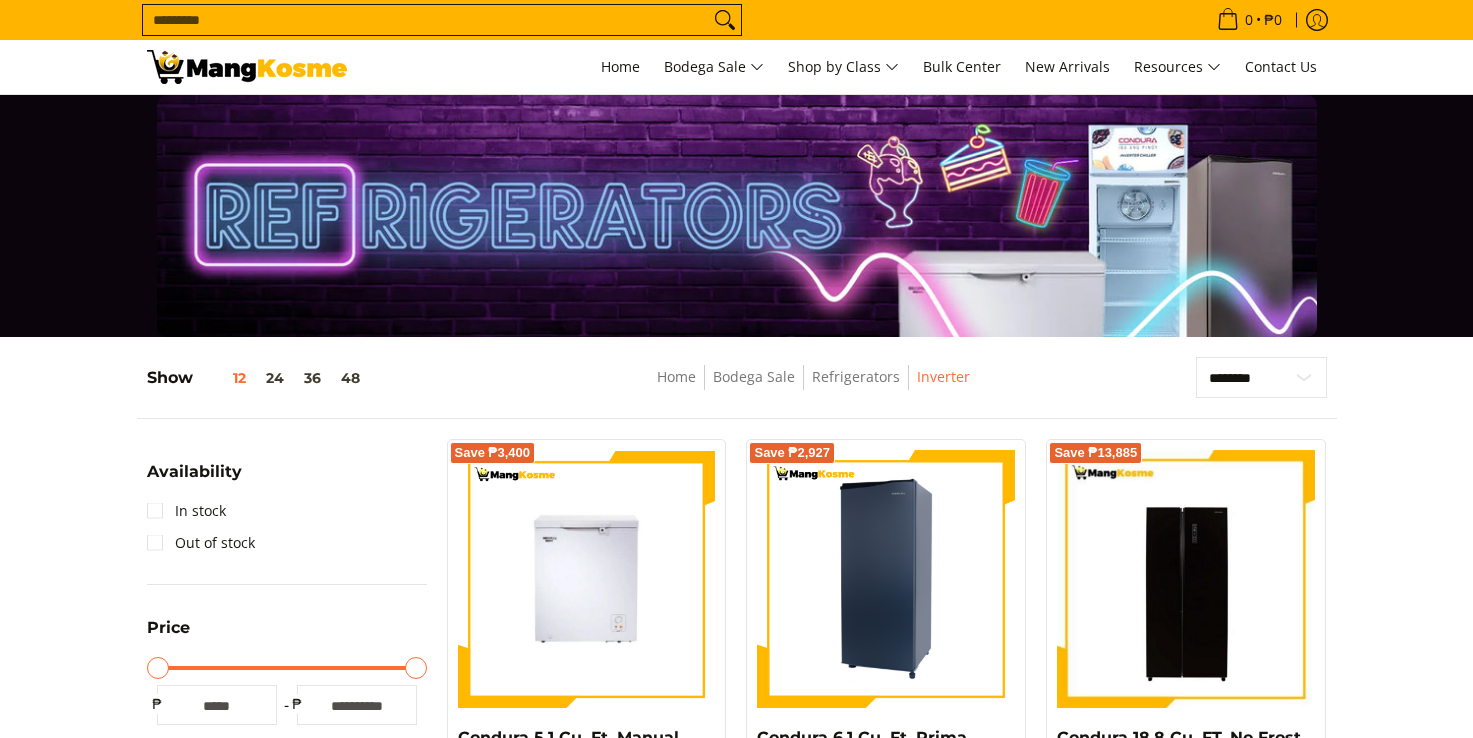 scroll, scrollTop: 0, scrollLeft: 0, axis: both 